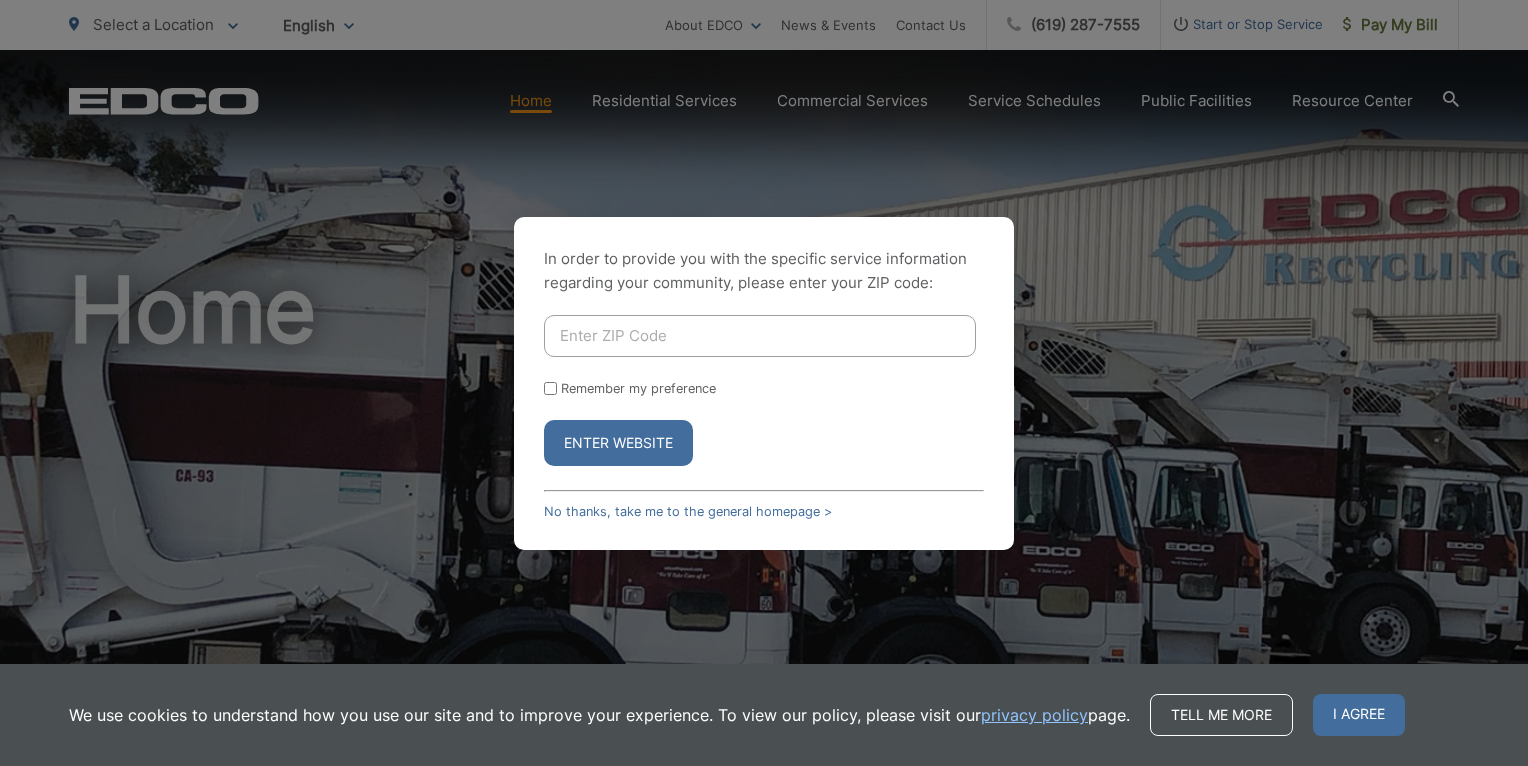 scroll, scrollTop: 0, scrollLeft: 0, axis: both 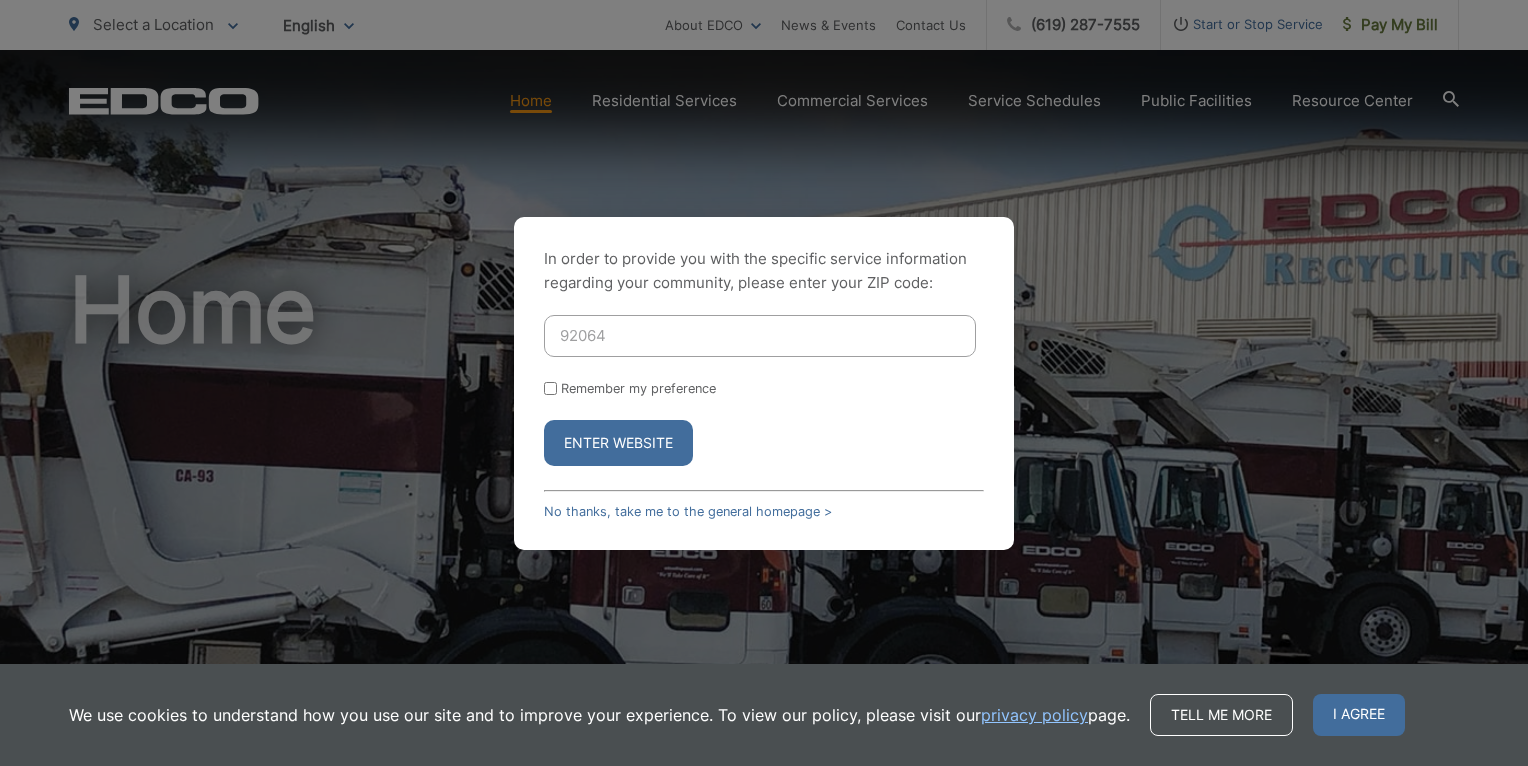 click on "Enter Website" at bounding box center (618, 443) 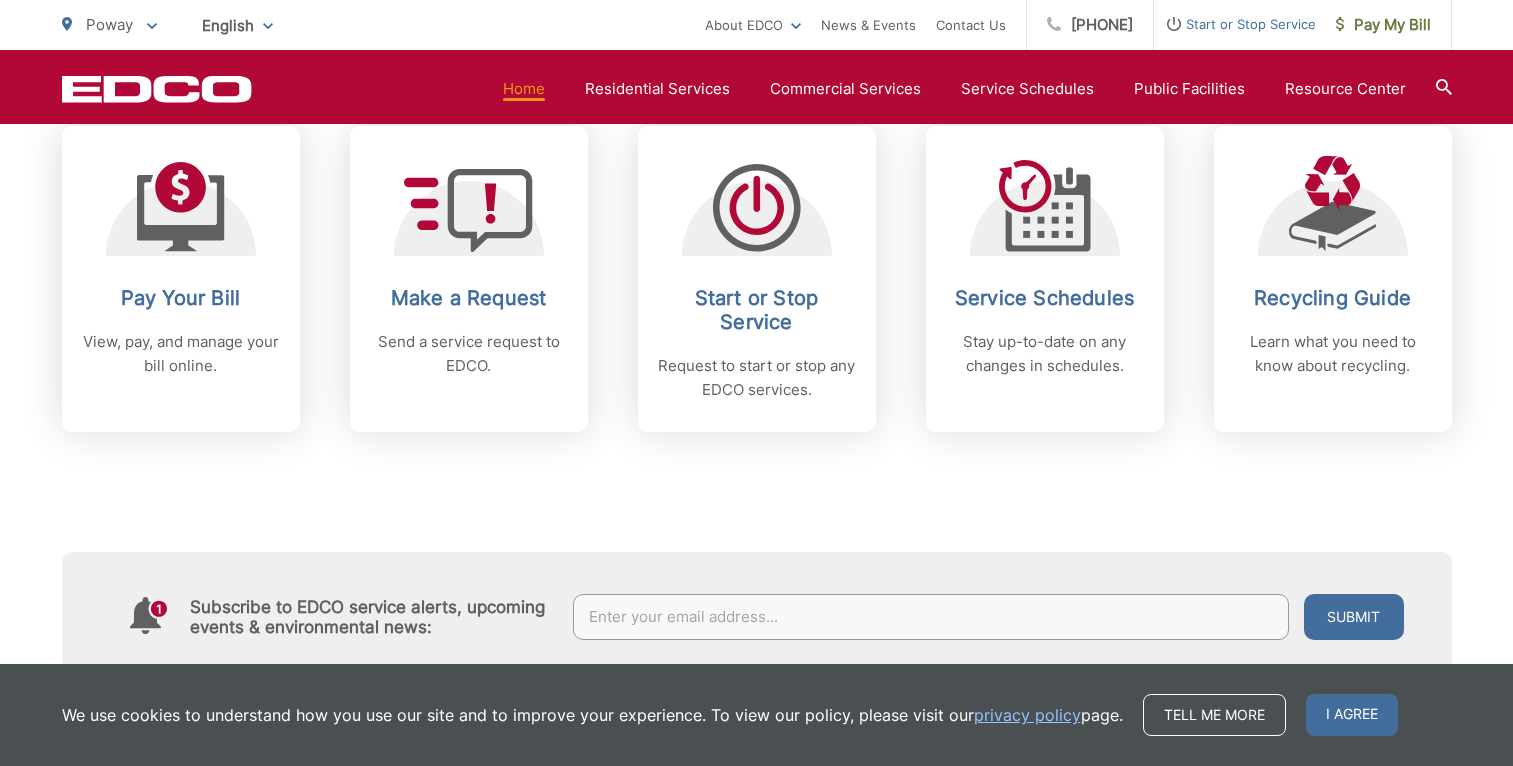 scroll, scrollTop: 868, scrollLeft: 0, axis: vertical 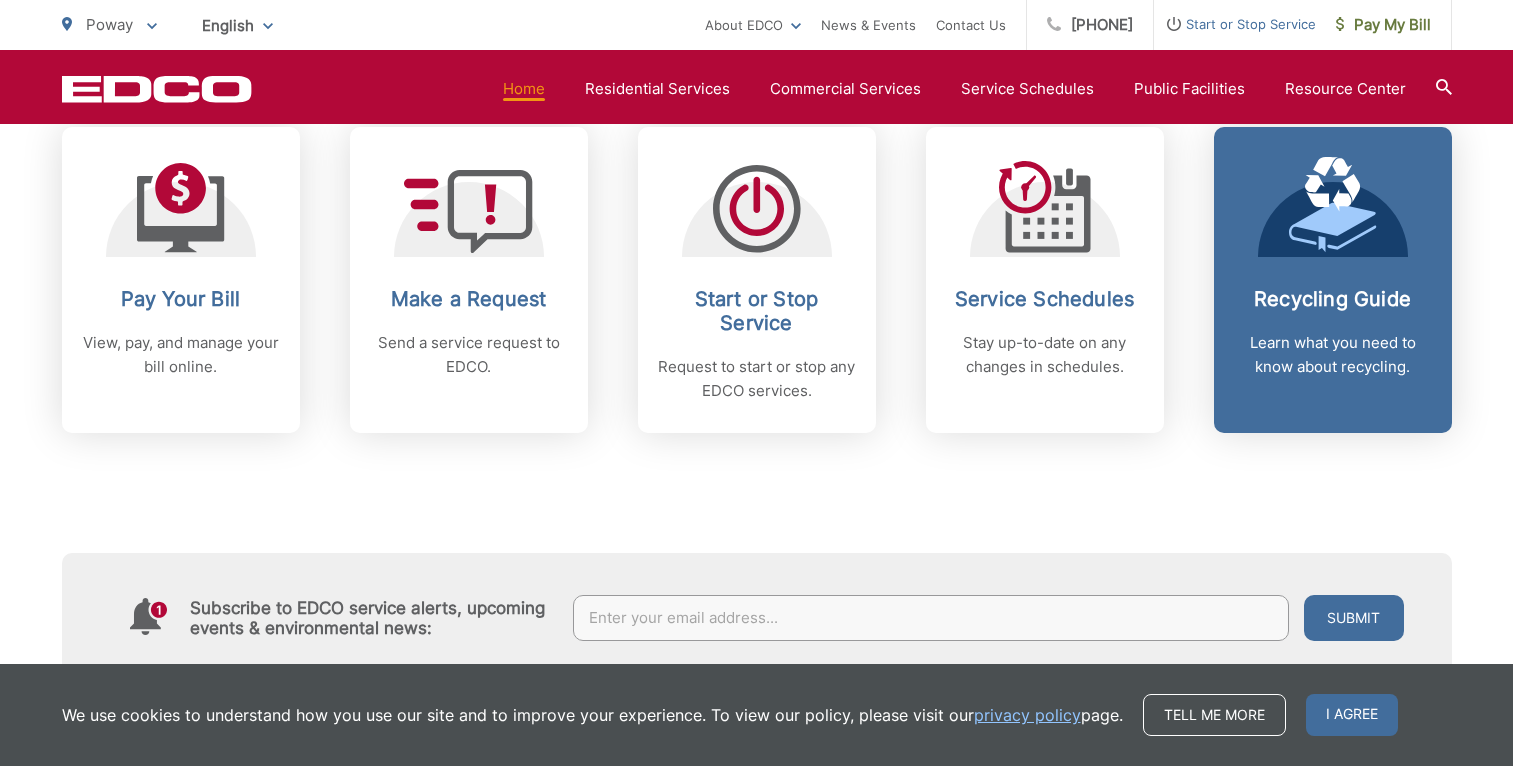 click on "Recycling Guide
Learn what you need to know about recycling." 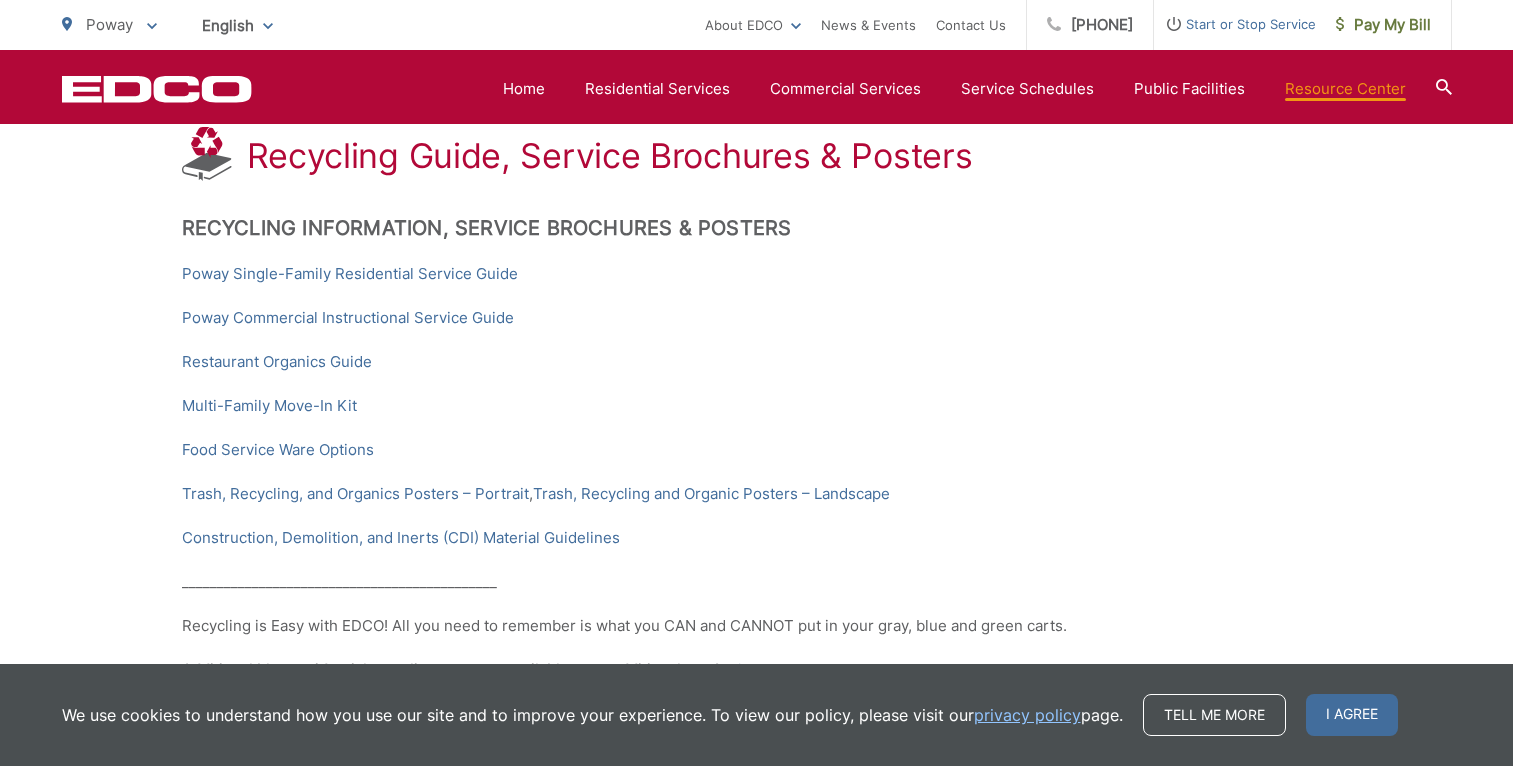 scroll, scrollTop: 394, scrollLeft: 0, axis: vertical 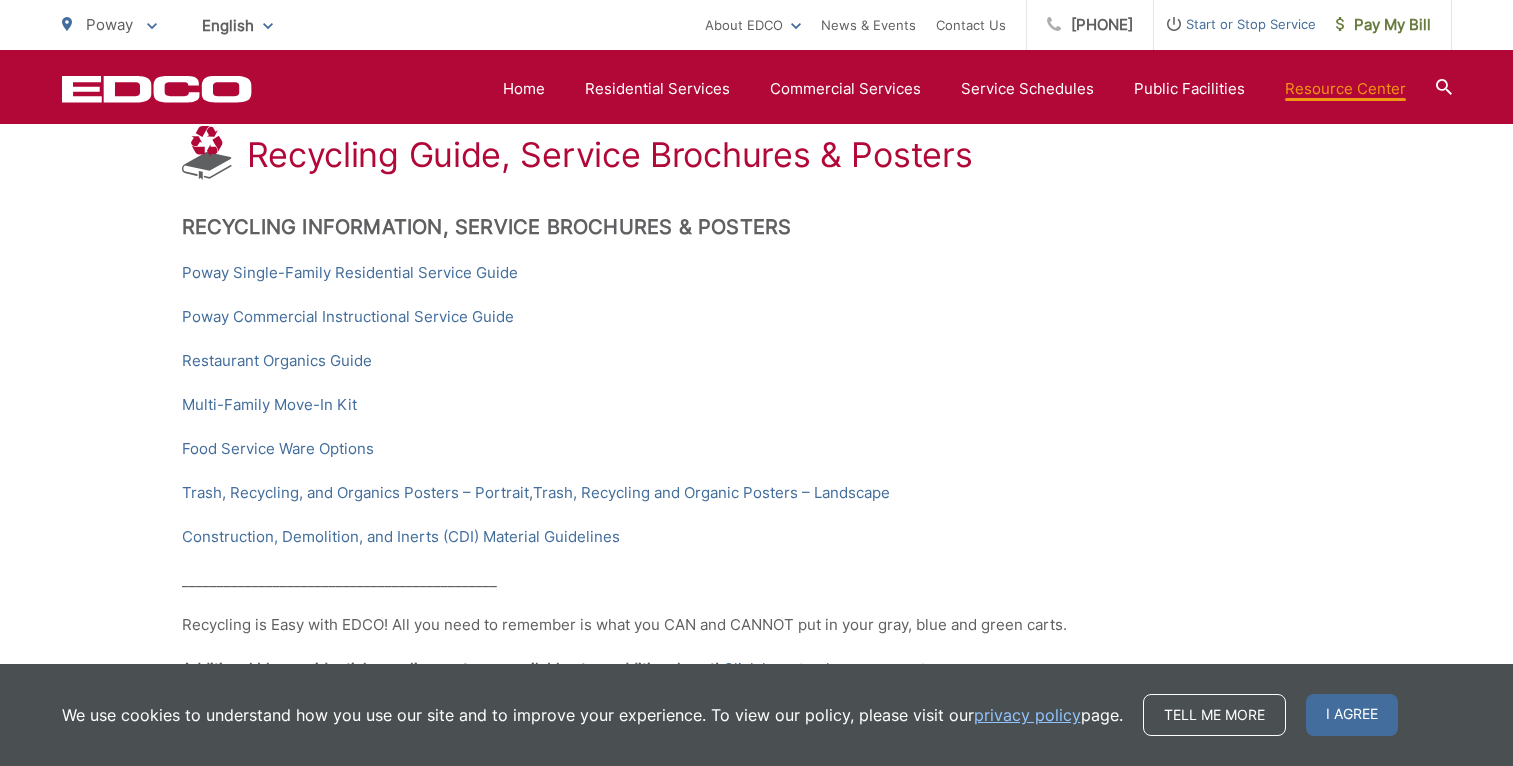 click on "Trash, Recycling, and Organics Posters – Portrait" at bounding box center (355, 493) 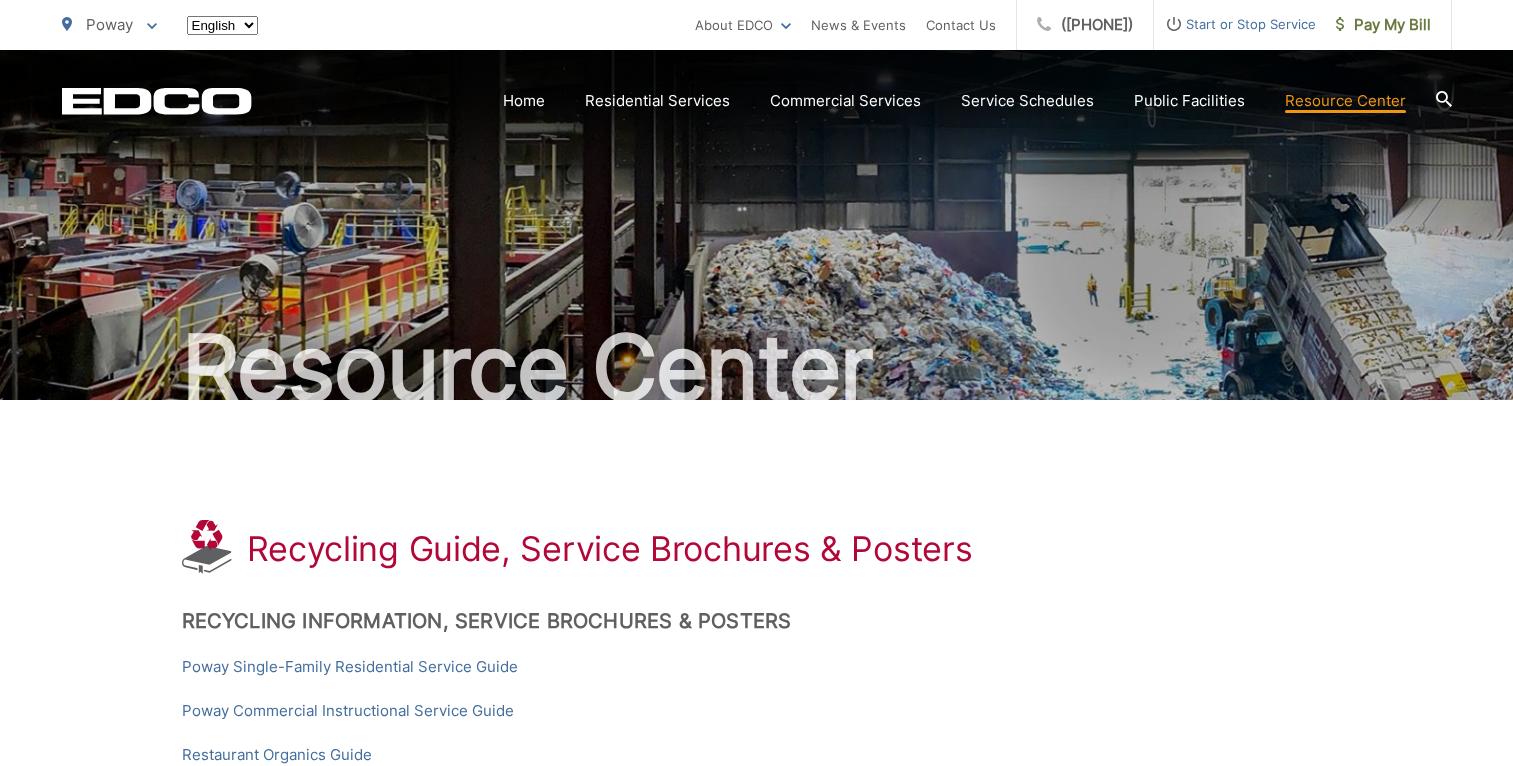 scroll, scrollTop: 394, scrollLeft: 0, axis: vertical 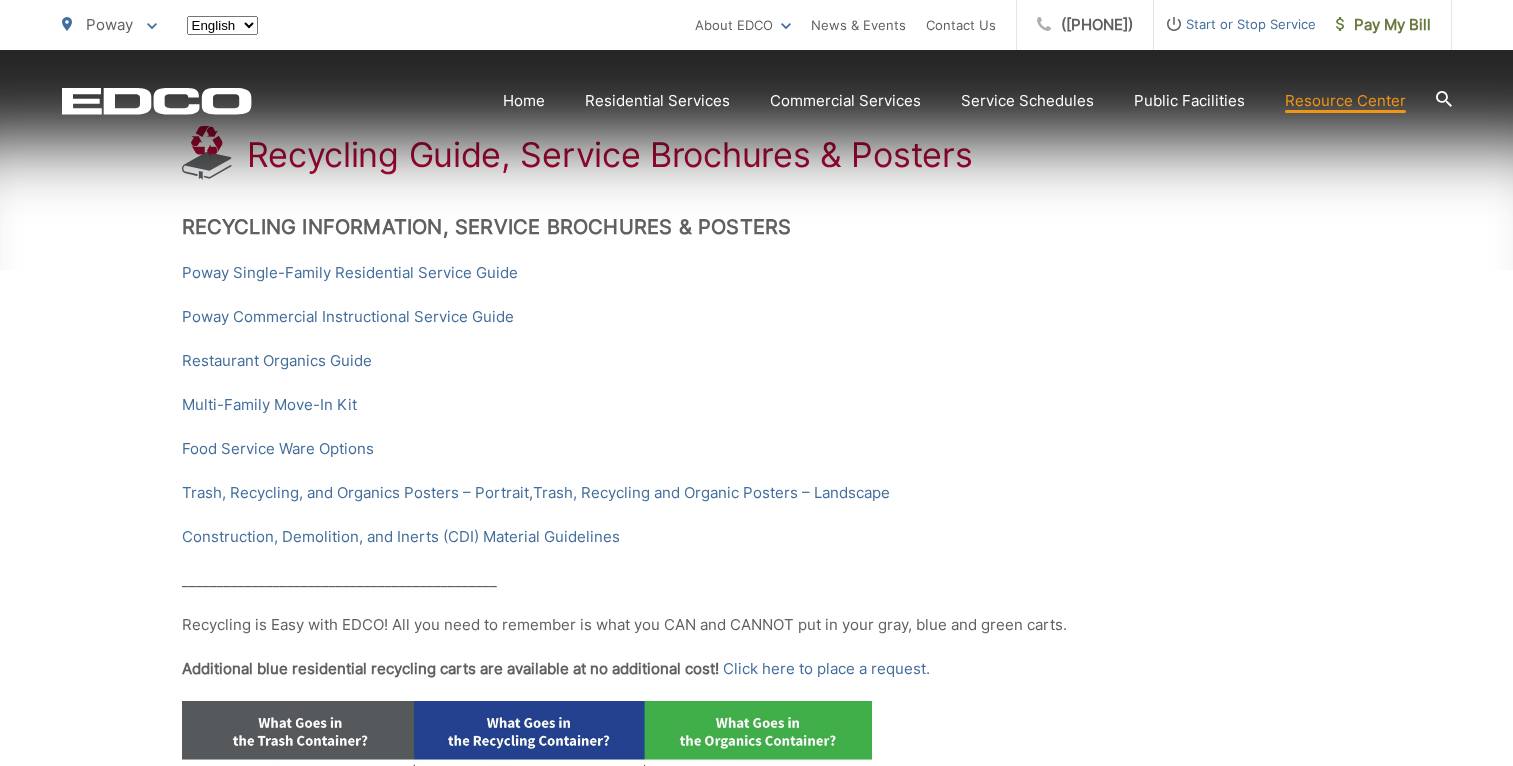 click on "Construction, Demolition, and Inerts (CDI) Material Guidelines" at bounding box center [401, 537] 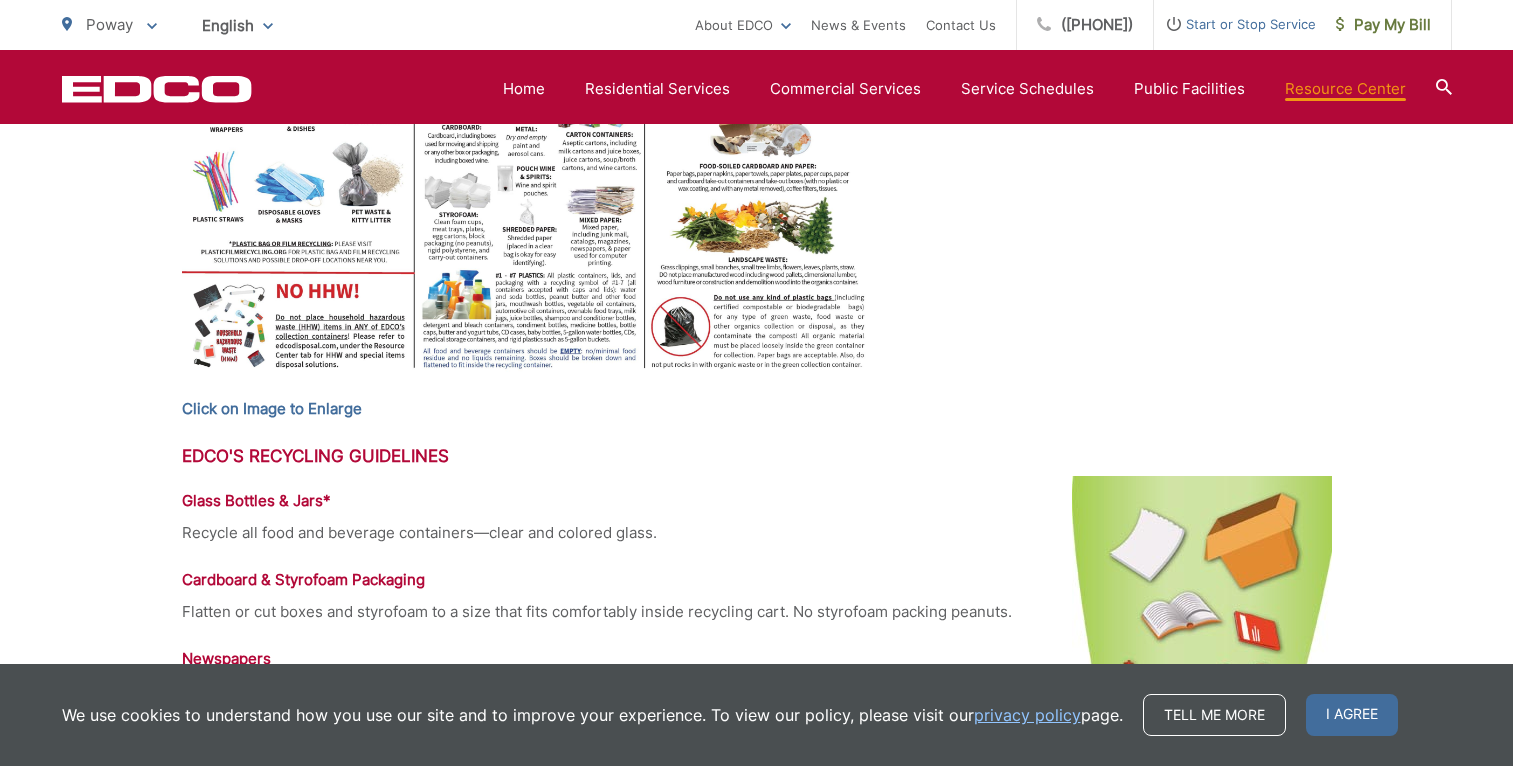 scroll, scrollTop: 1241, scrollLeft: 0, axis: vertical 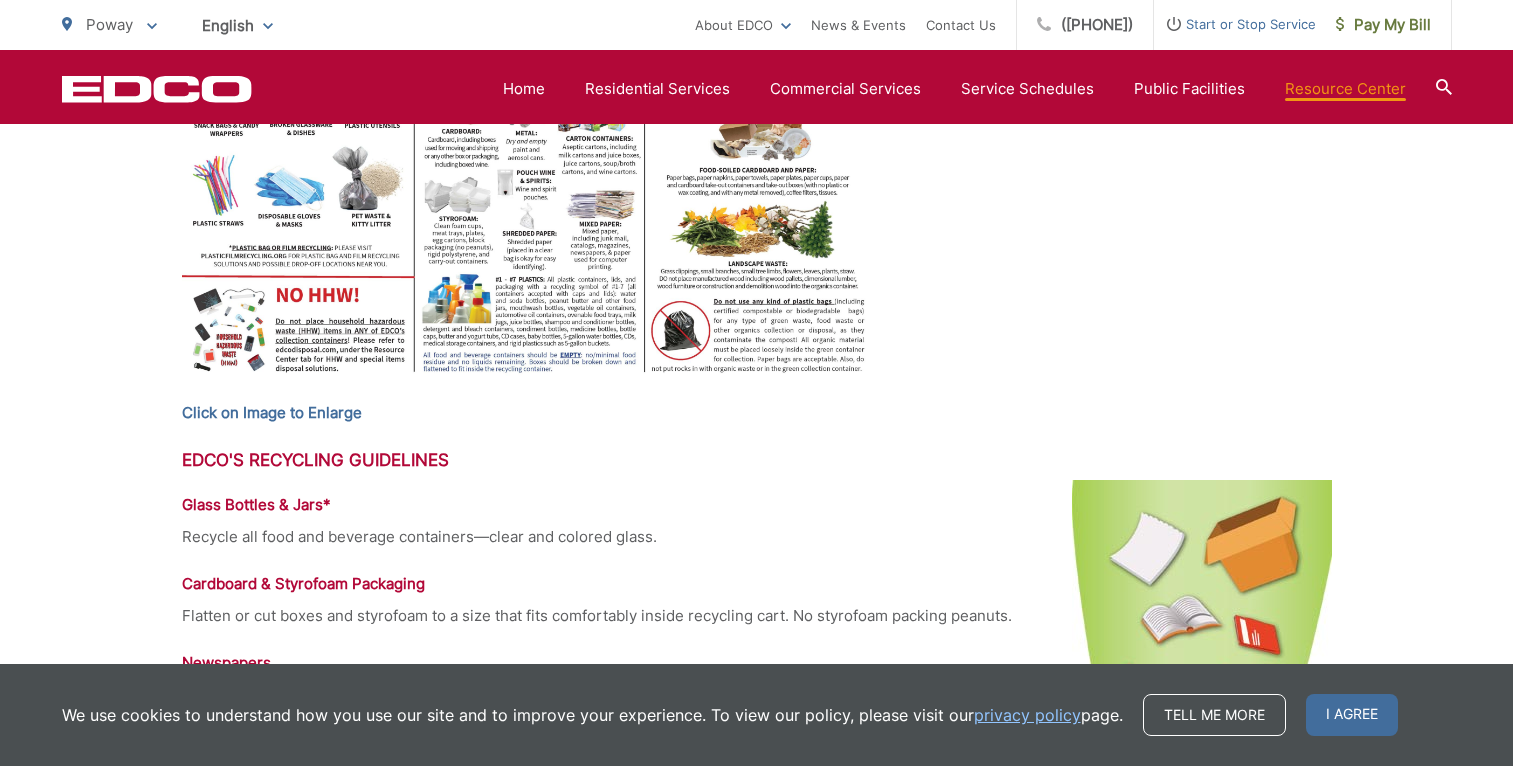 click at bounding box center (527, 120) 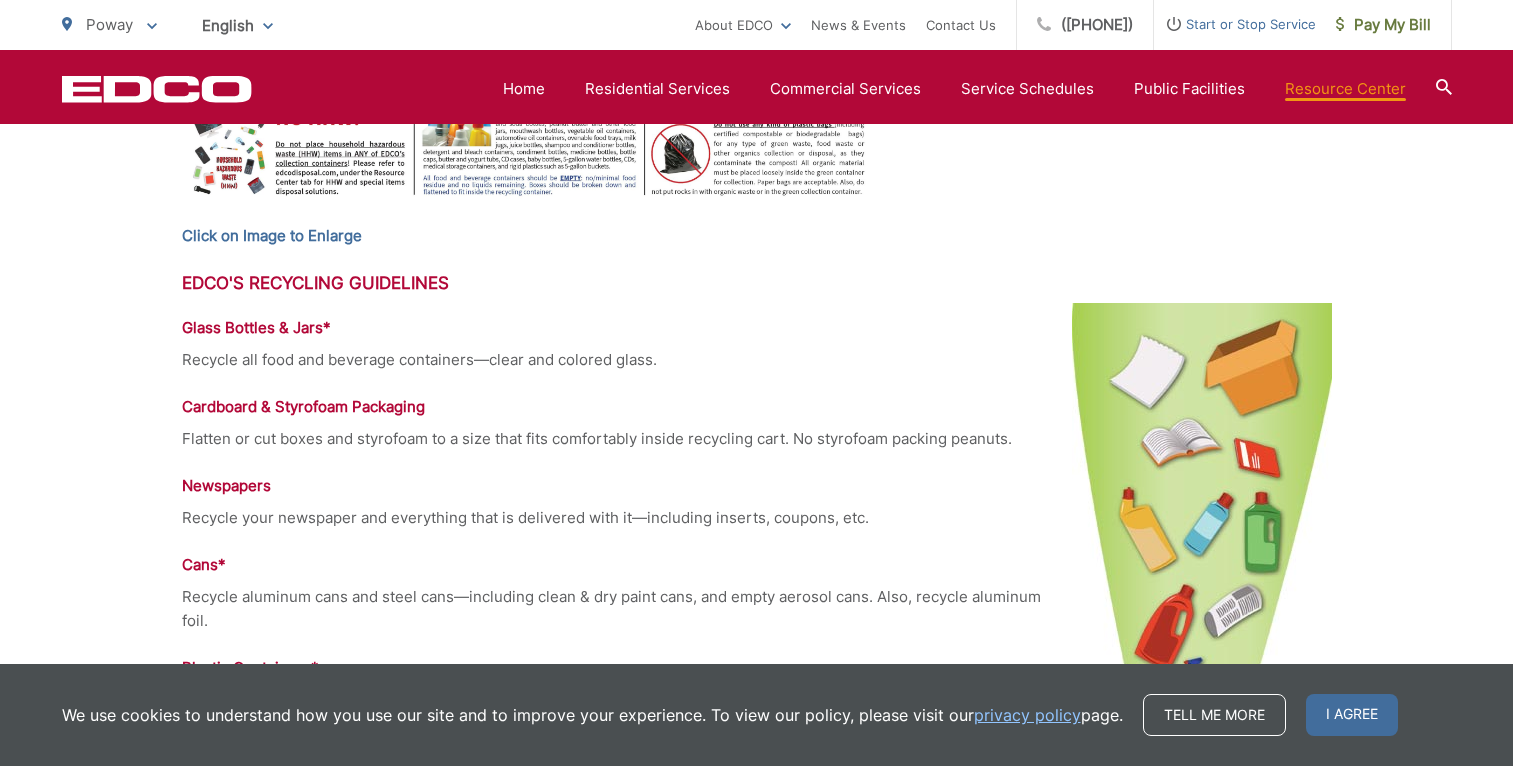 scroll, scrollTop: 1432, scrollLeft: 0, axis: vertical 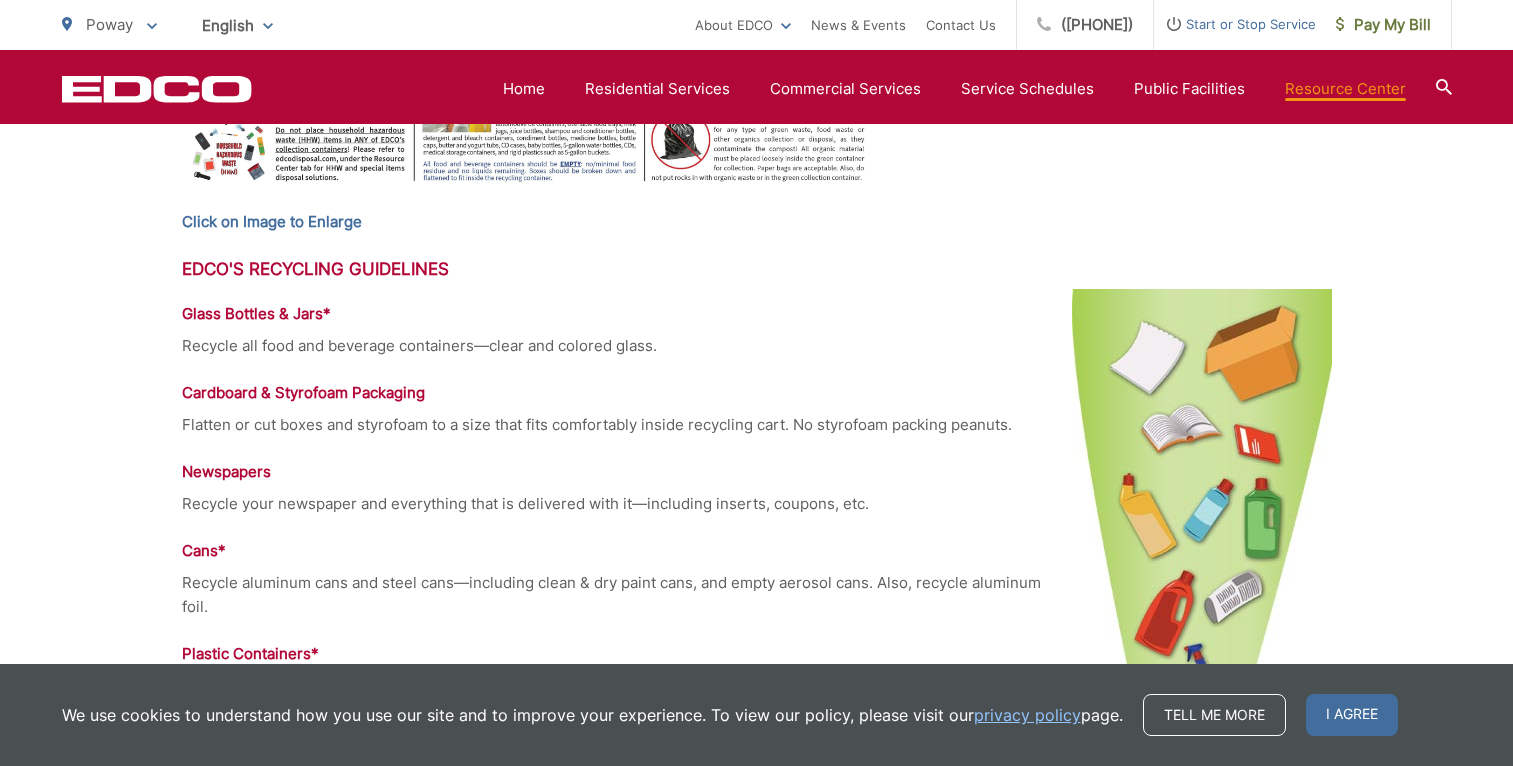 click on "Recycling Guide, Service Brochures & Posters
Recycling Information, Service Brochures & Posters
Poway Single-Family Residential Service Guide
Poway Commercial Instructional Service Guide
Restaurant Organics Guide
Multi-Family Move-In Kit
Food Service Ware Options
Trash, Recycling, and Organics Posters – Portrait ,    Trash, Recycling and Organic Posters – Landscape
Construction, Demolition, and Inerts (CDI) Material Guidelines
_____________________________________________
Recycling is Easy with EDCO! All you need to remember is what you CAN and CANNOT put in your gray, blue and green carts.
Additional blue residential recycling carts are available at no additional cost!   Click here to place a request.
Click on Image to Enlarge" at bounding box center [757, 1372] 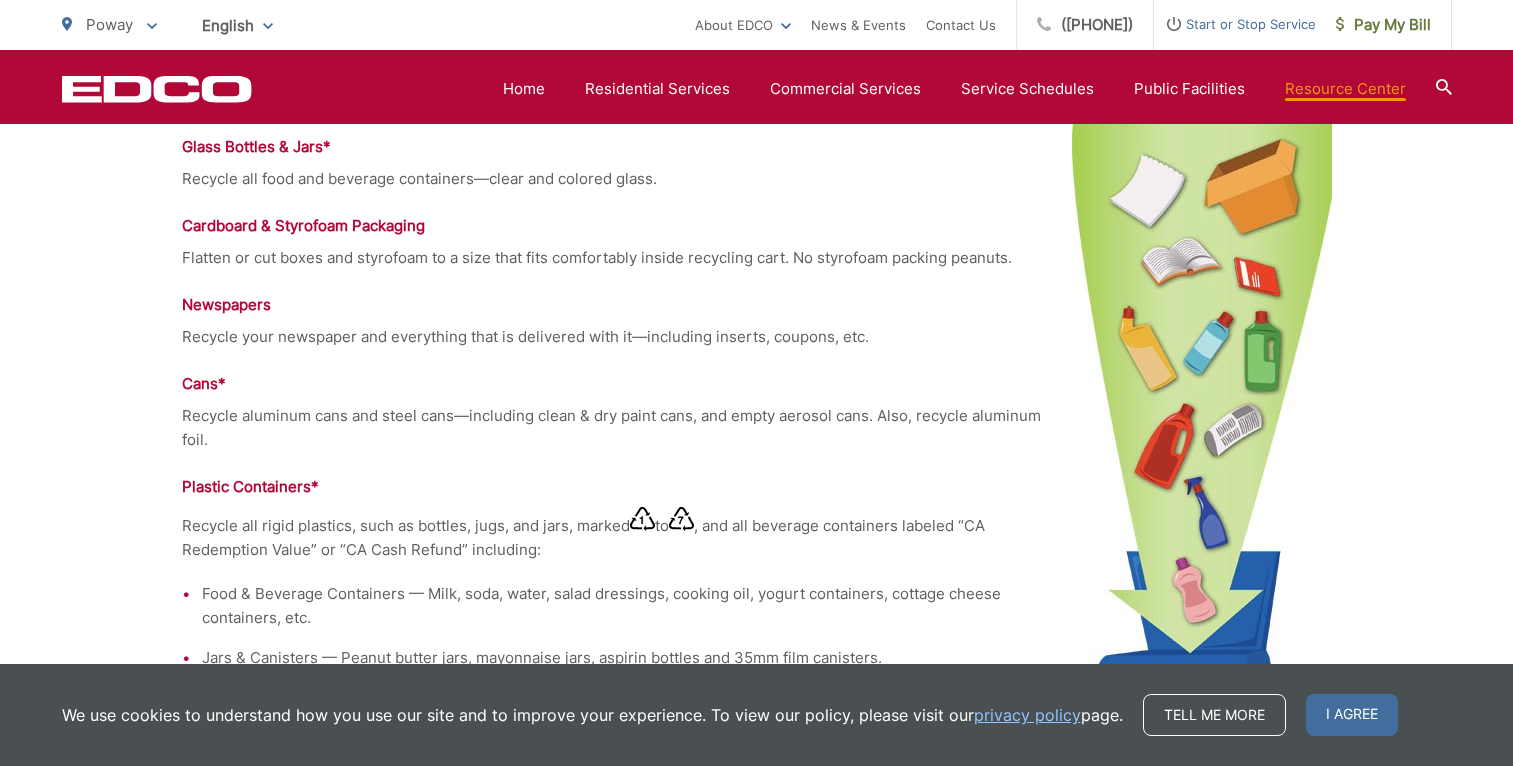 scroll, scrollTop: 1600, scrollLeft: 0, axis: vertical 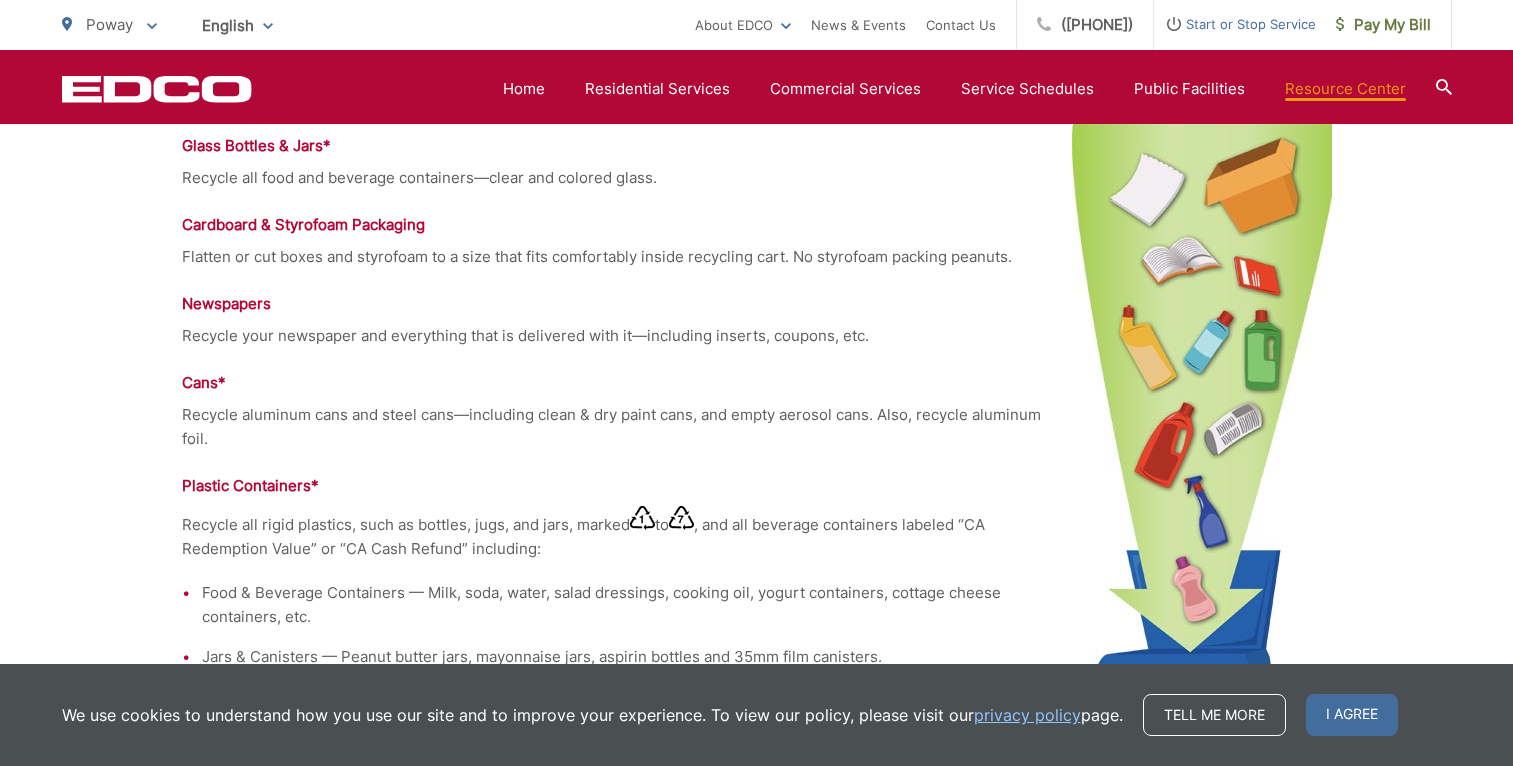 click on "Cans*" at bounding box center (757, 383) 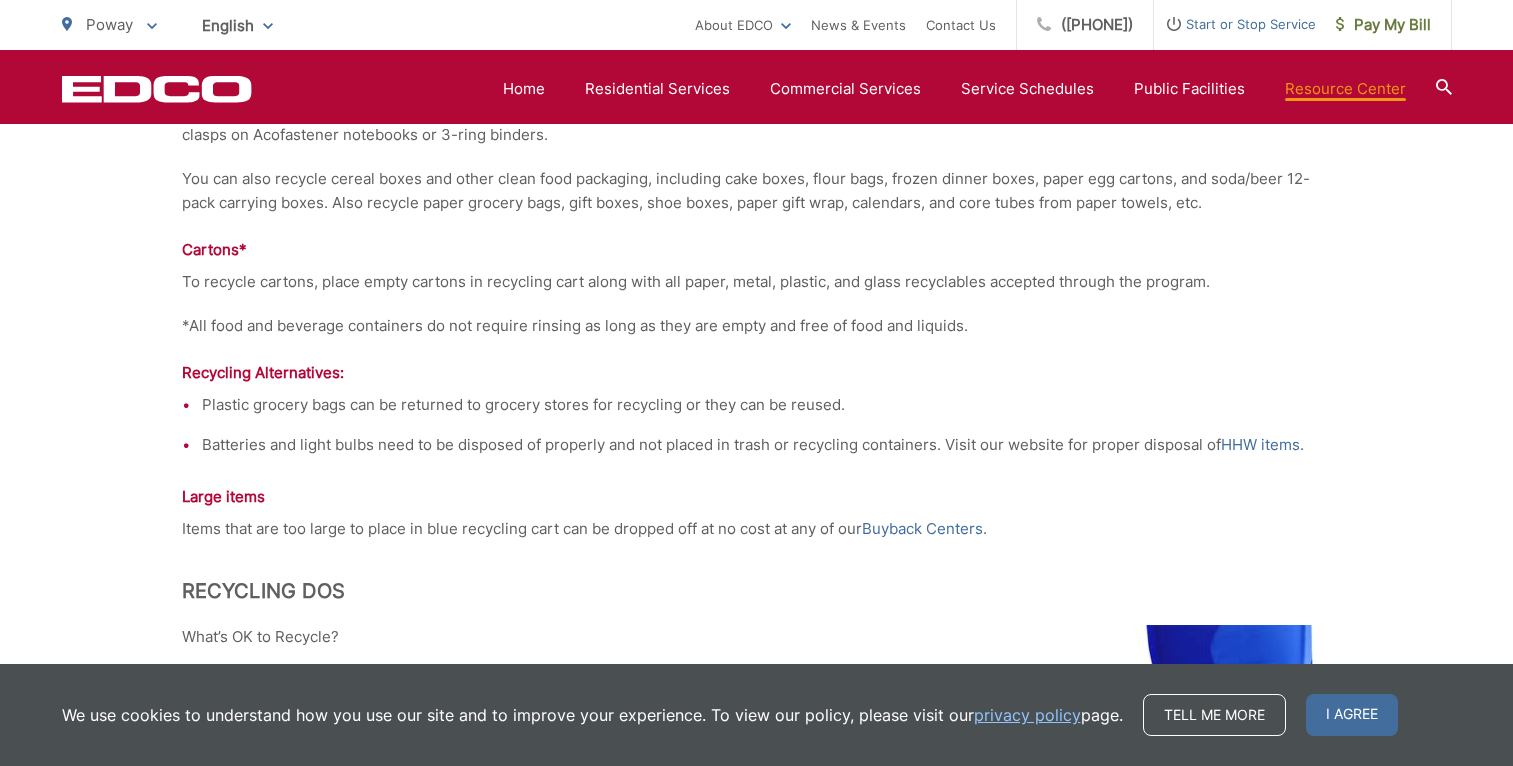 scroll, scrollTop: 2454, scrollLeft: 0, axis: vertical 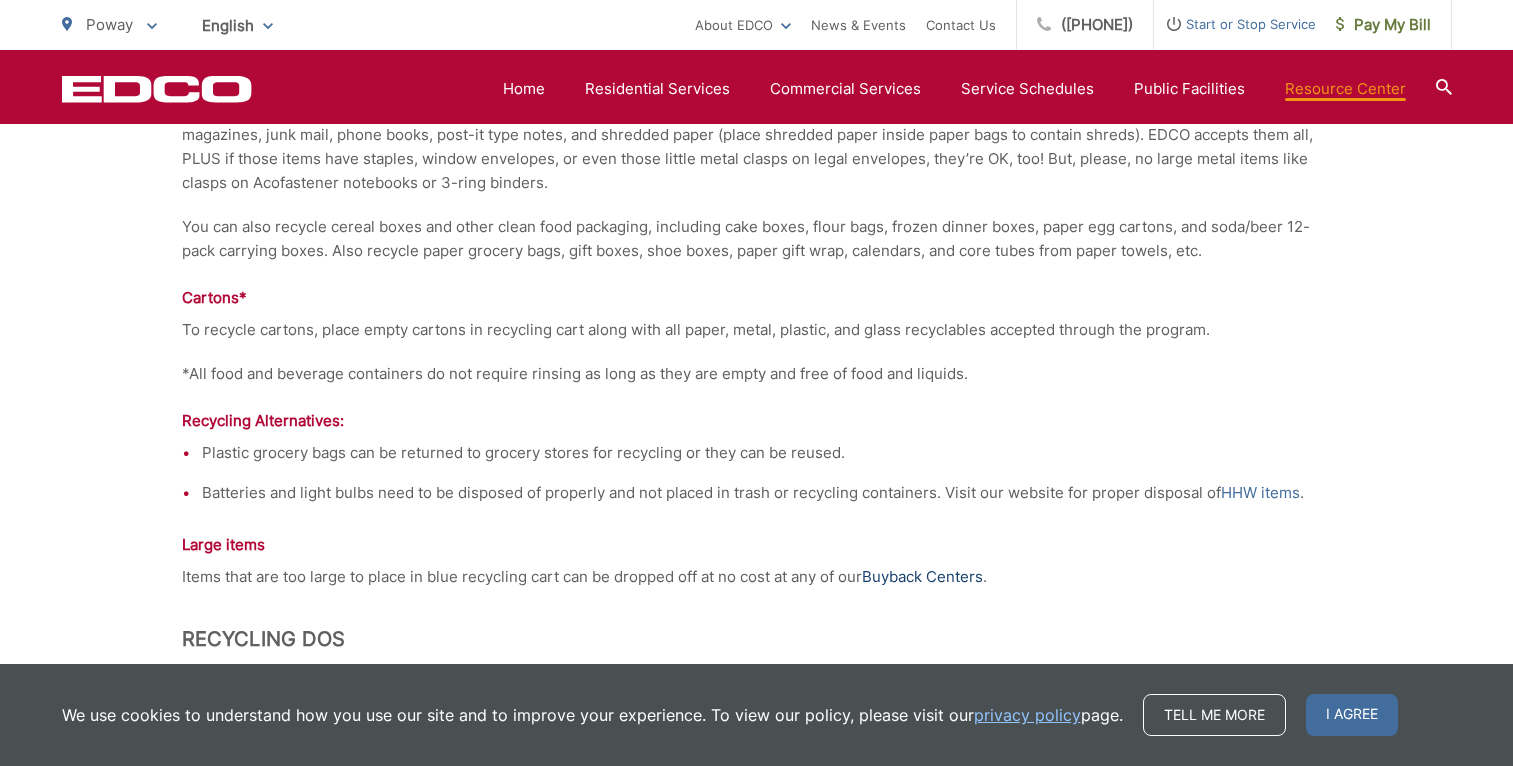 click on "Buyback Centers" at bounding box center (922, 577) 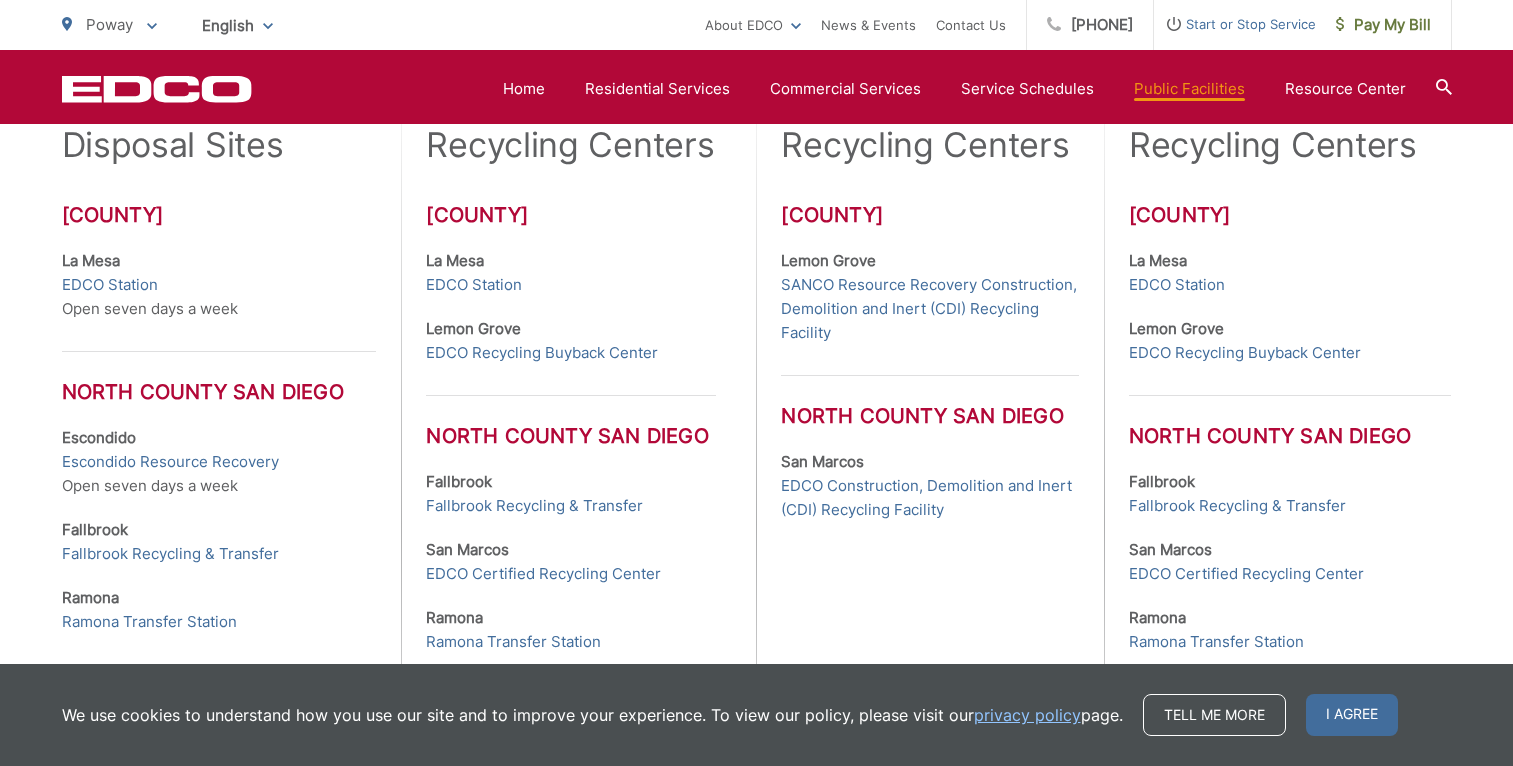 scroll, scrollTop: 667, scrollLeft: 0, axis: vertical 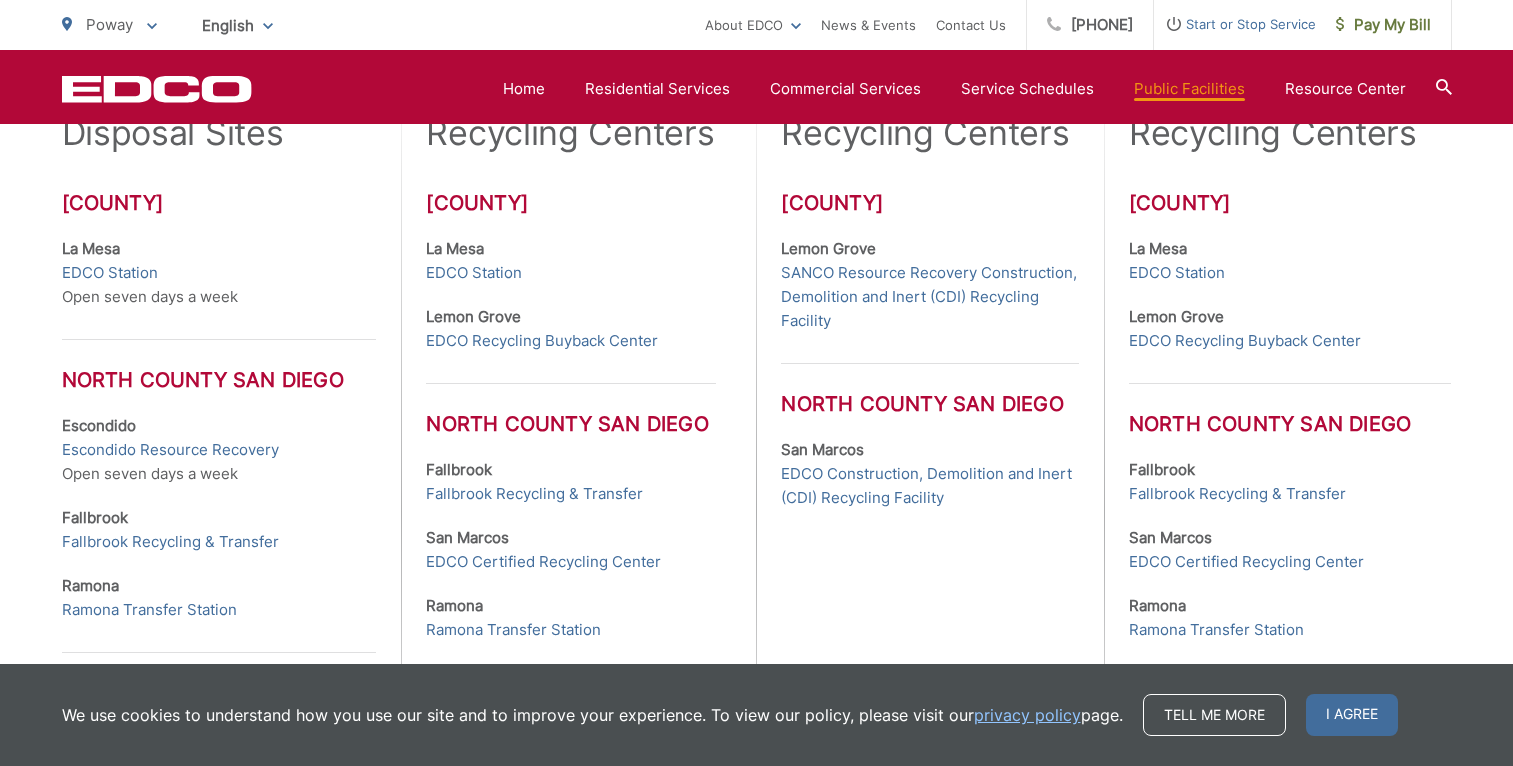 click on "EDCO Recycling Buyback Center" at bounding box center (542, 341) 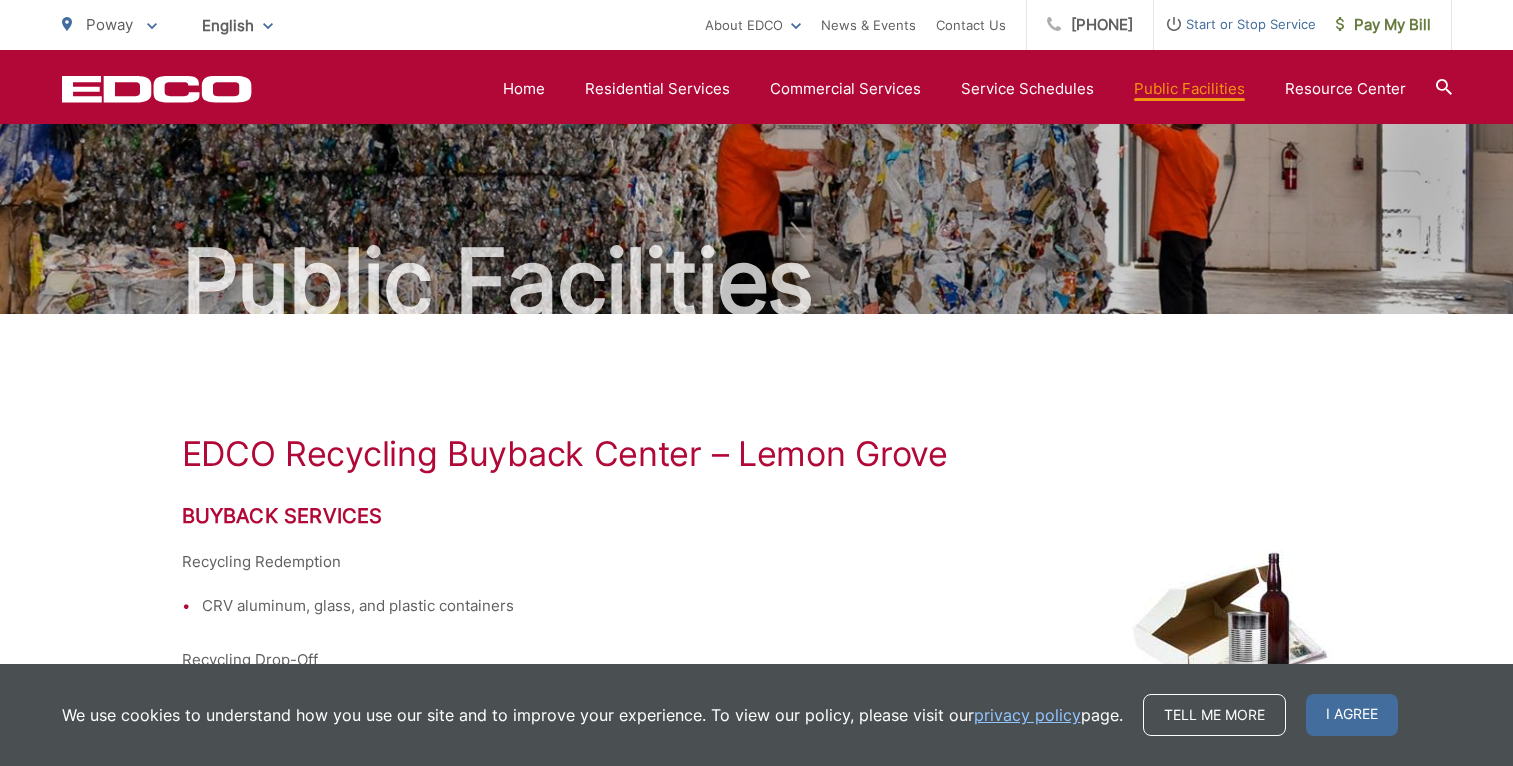 scroll, scrollTop: 0, scrollLeft: 0, axis: both 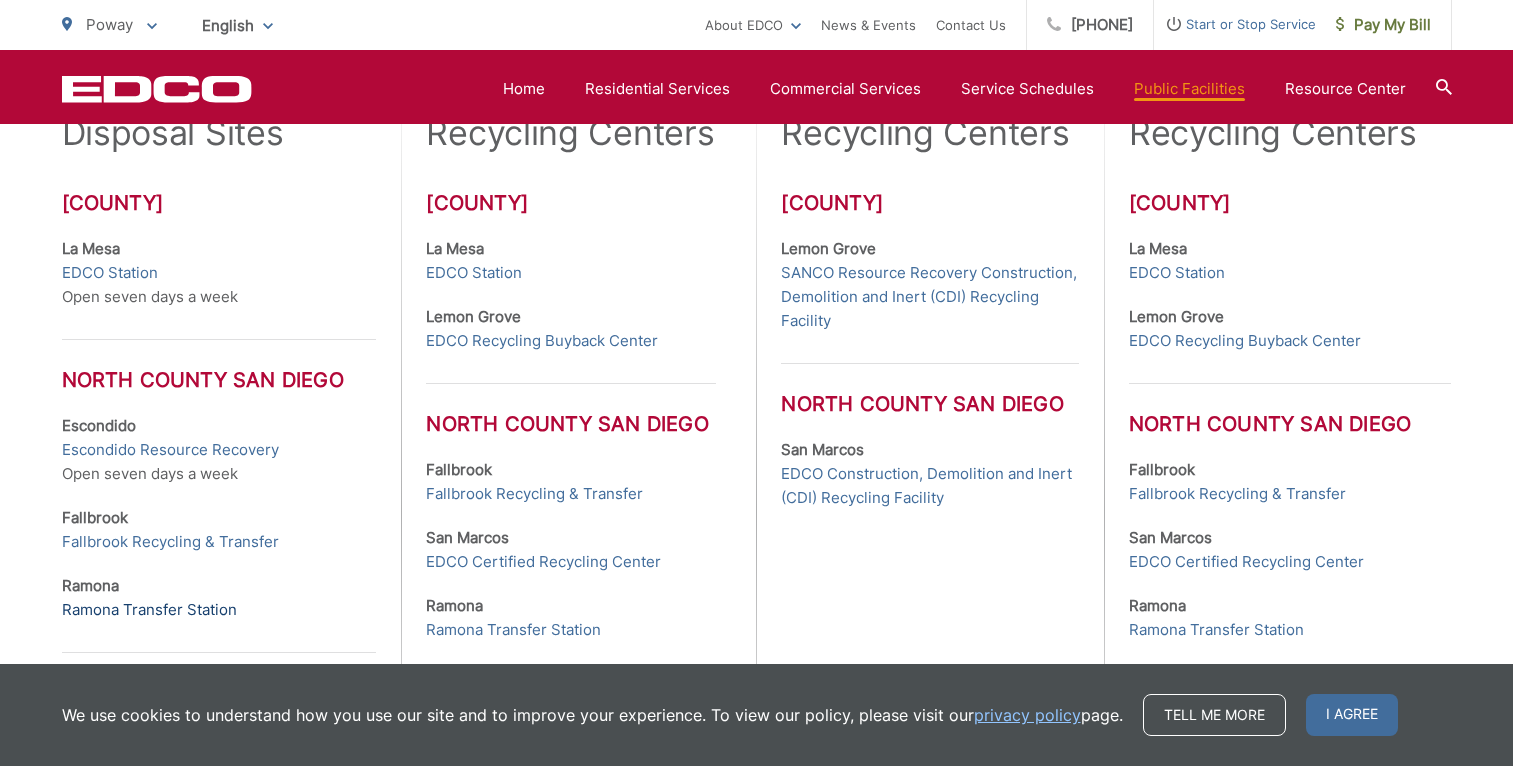 click on "Ramona Transfer Station" at bounding box center [149, 610] 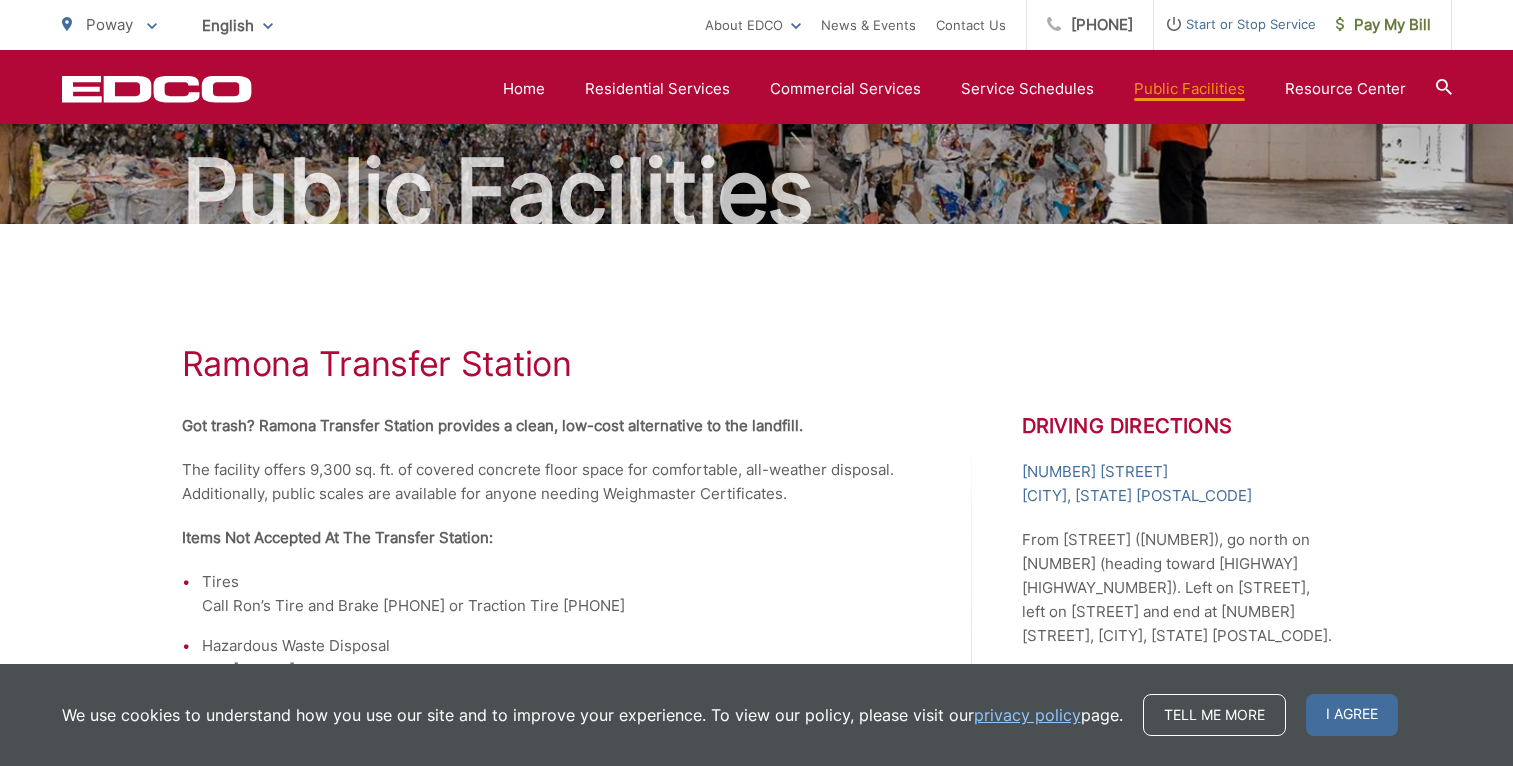 scroll, scrollTop: 0, scrollLeft: 0, axis: both 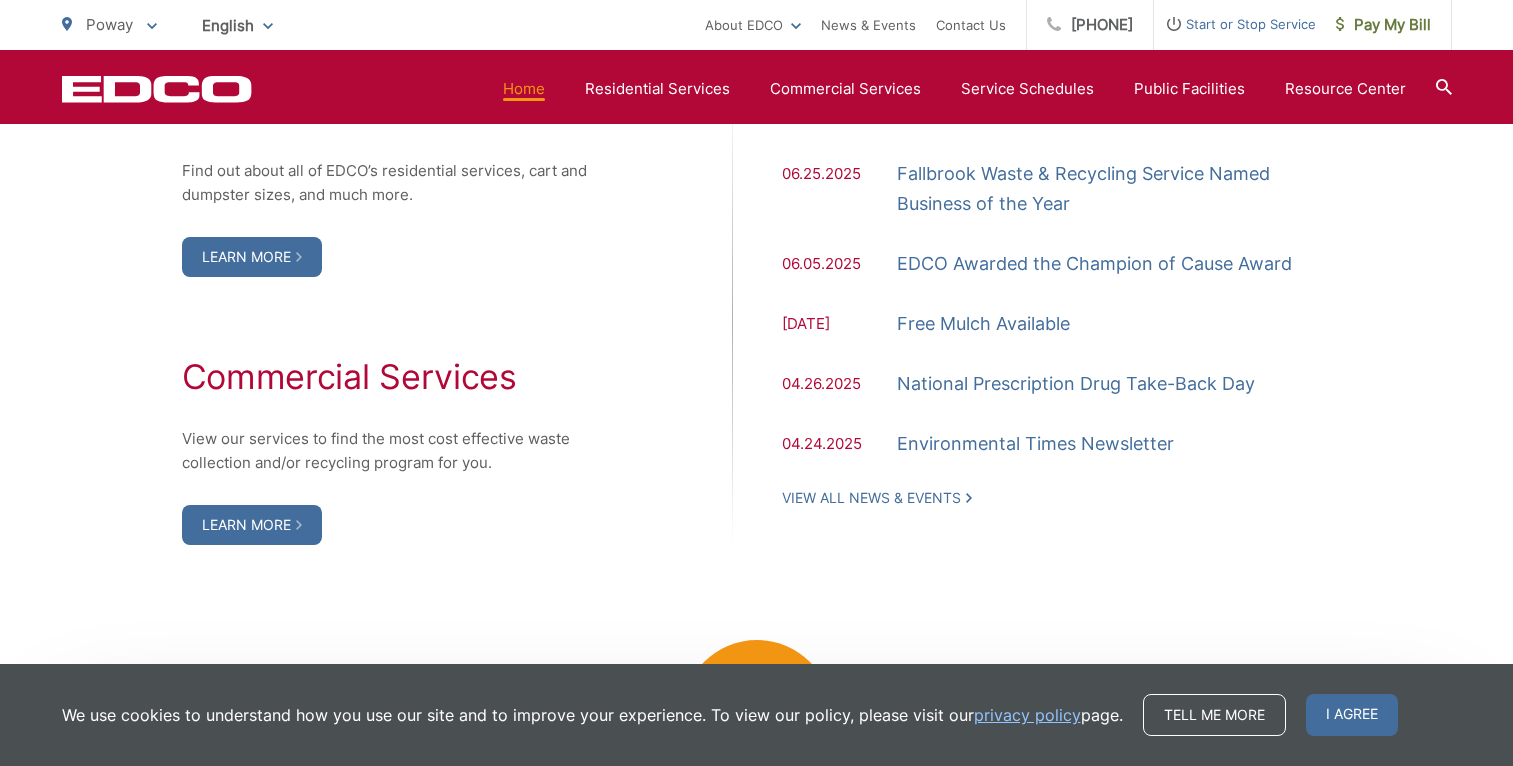click on "View All News & Events" at bounding box center [877, 498] 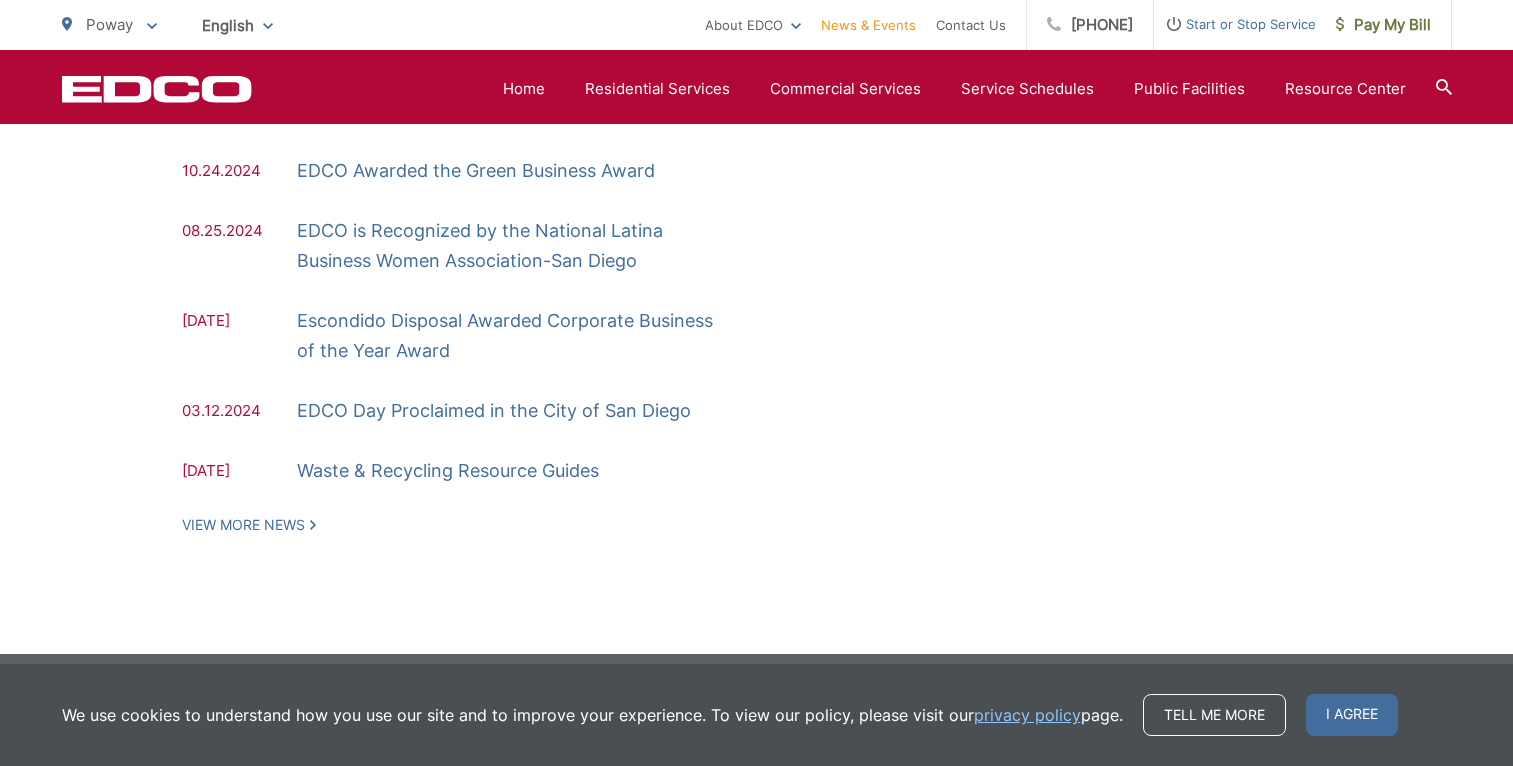 scroll, scrollTop: 776, scrollLeft: 0, axis: vertical 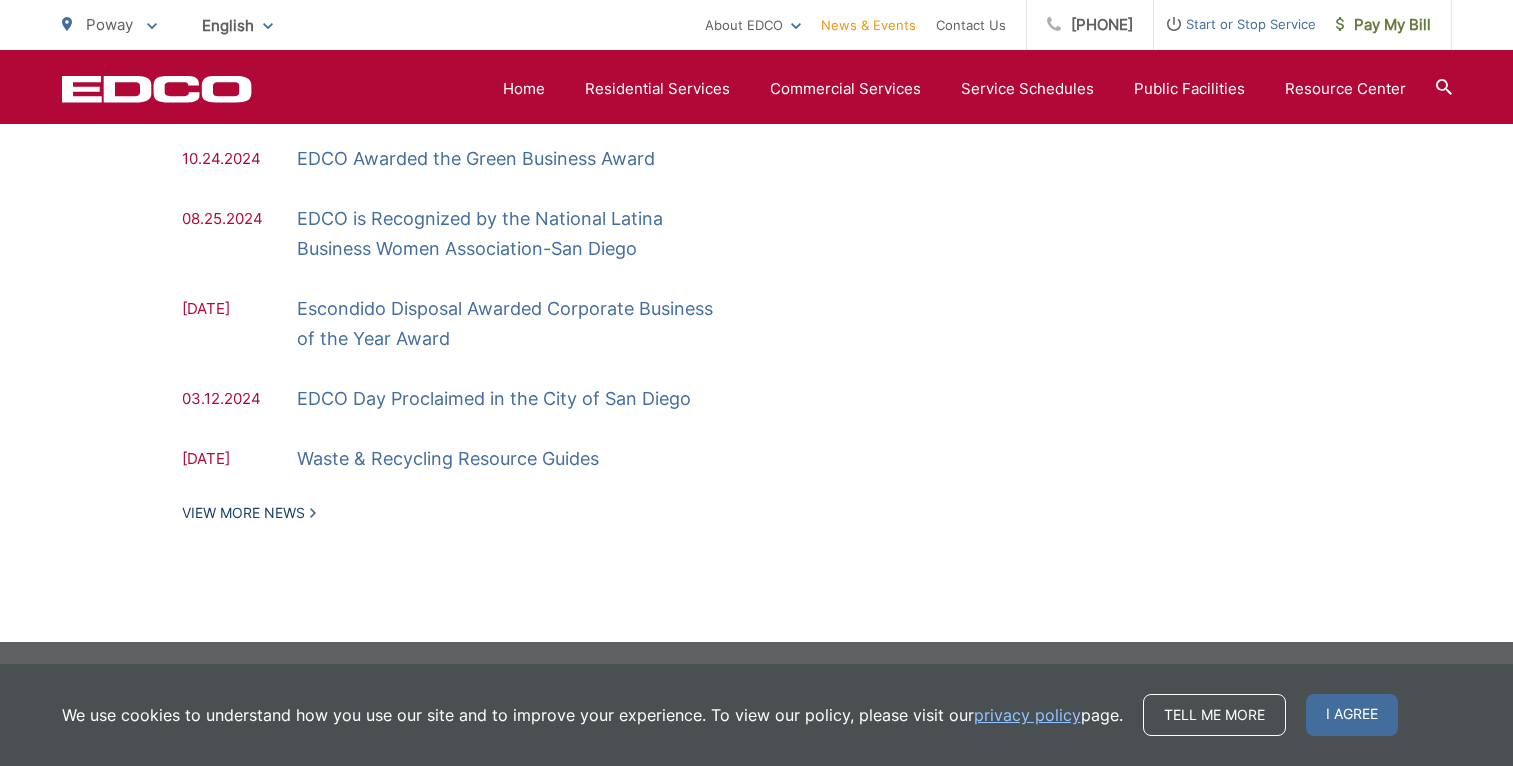 click on "View More News" at bounding box center [249, 513] 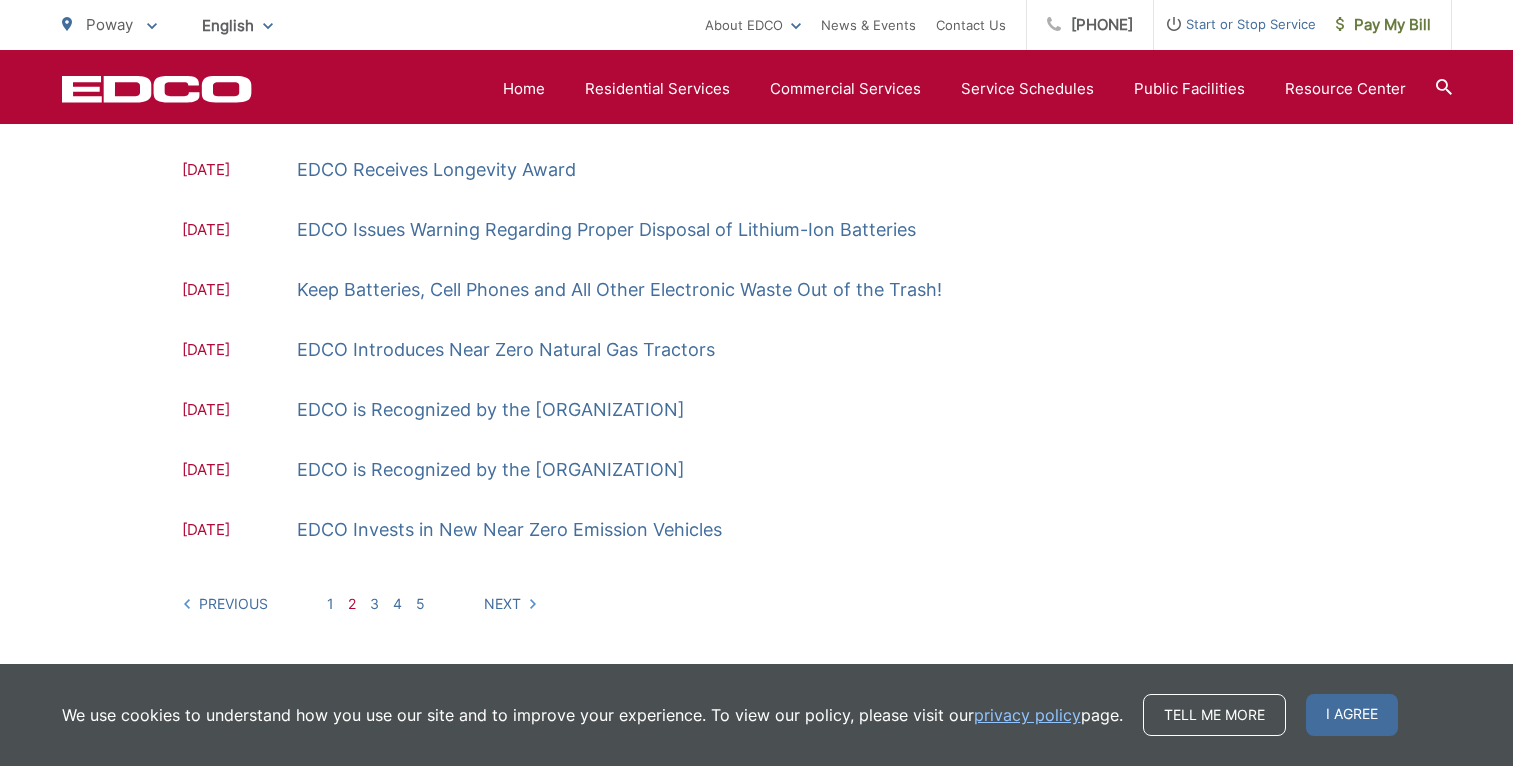 scroll, scrollTop: 705, scrollLeft: 0, axis: vertical 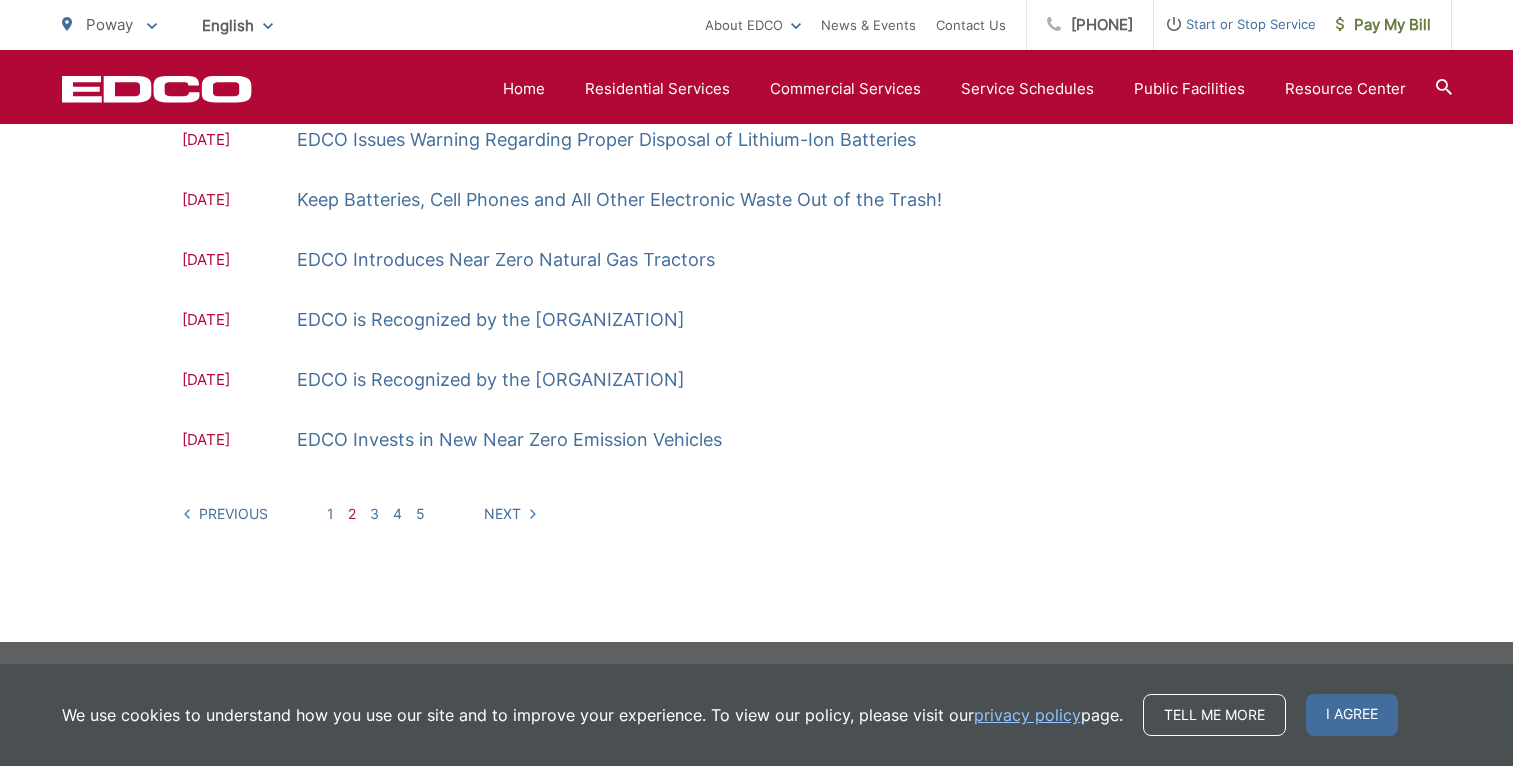 click on "Next" at bounding box center (511, 513) 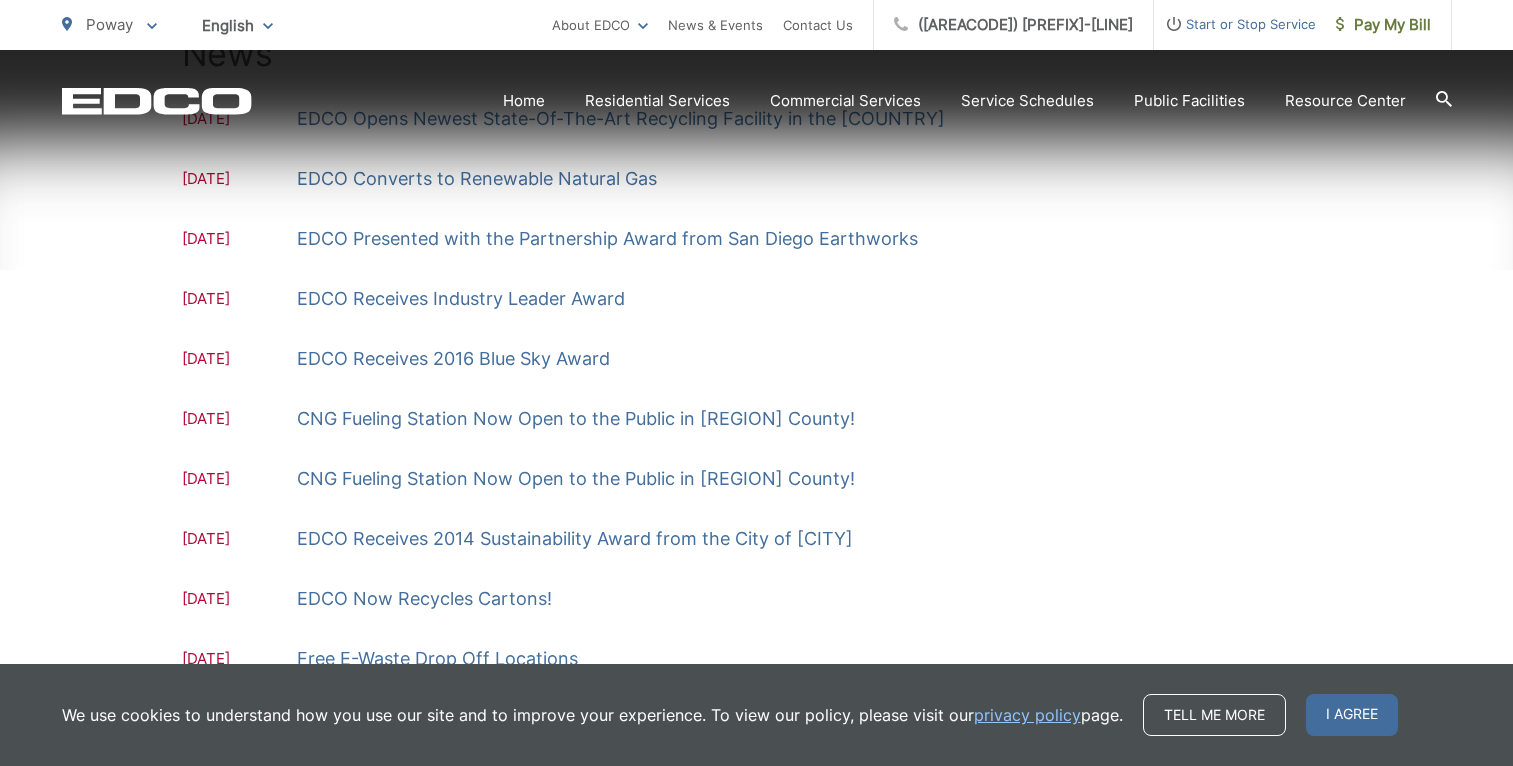 scroll, scrollTop: 488, scrollLeft: 0, axis: vertical 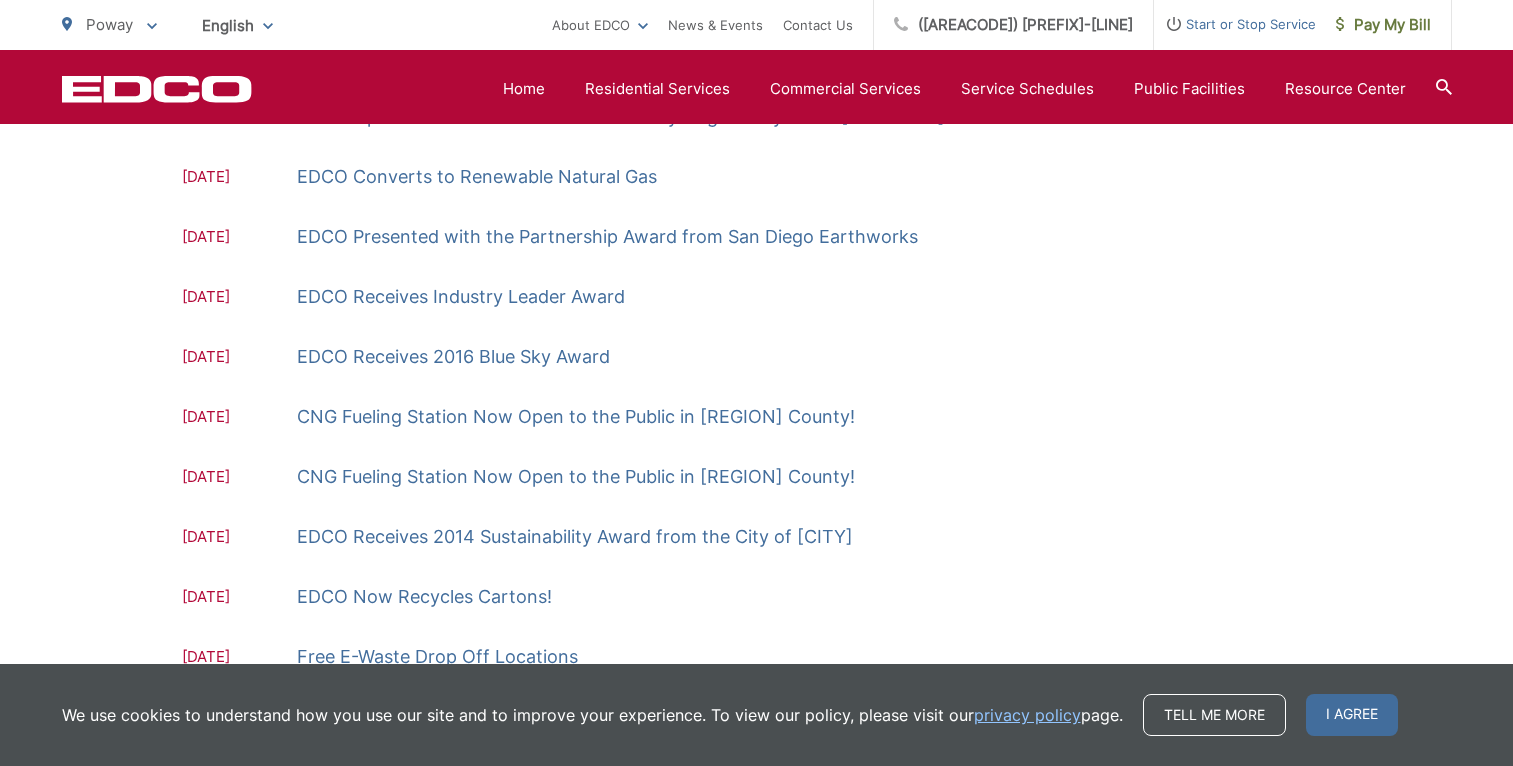 click on "News
[DATE]
EDCO Opens Newest State-Of-The-Art Recycling Facility in the [COUNTRY]
[DATE]
EDCO Converts to Renewable Natural Gas
[DATE]
EDCO Presented with the Partnership Award from San Diego Earthworks
[DATE]
EDCO Receives Industry Leader Award
[DATE]
EDCO Receives 2016 Blue Sky Award
[DATE]
1" at bounding box center (757, 385) 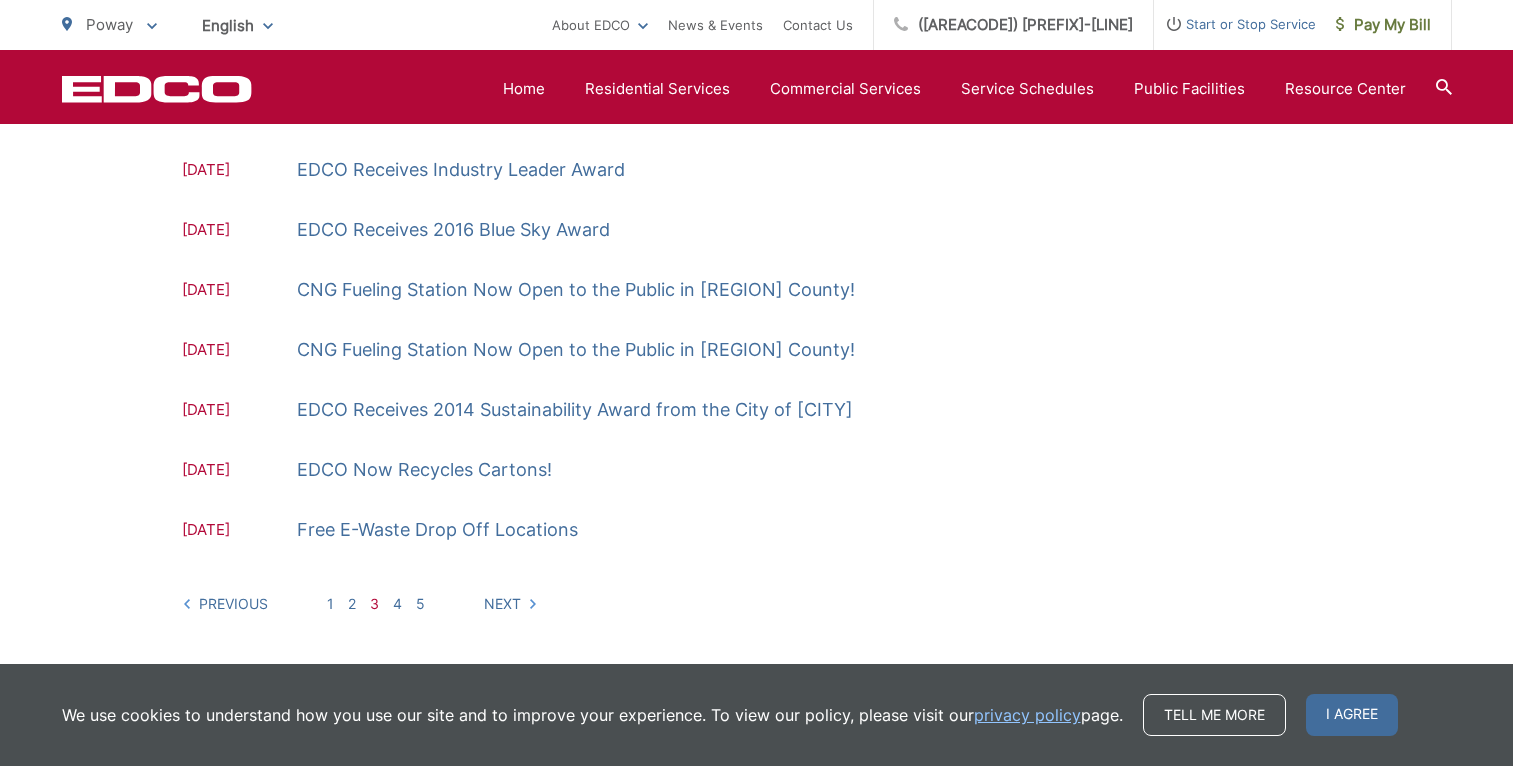 scroll, scrollTop: 627, scrollLeft: 0, axis: vertical 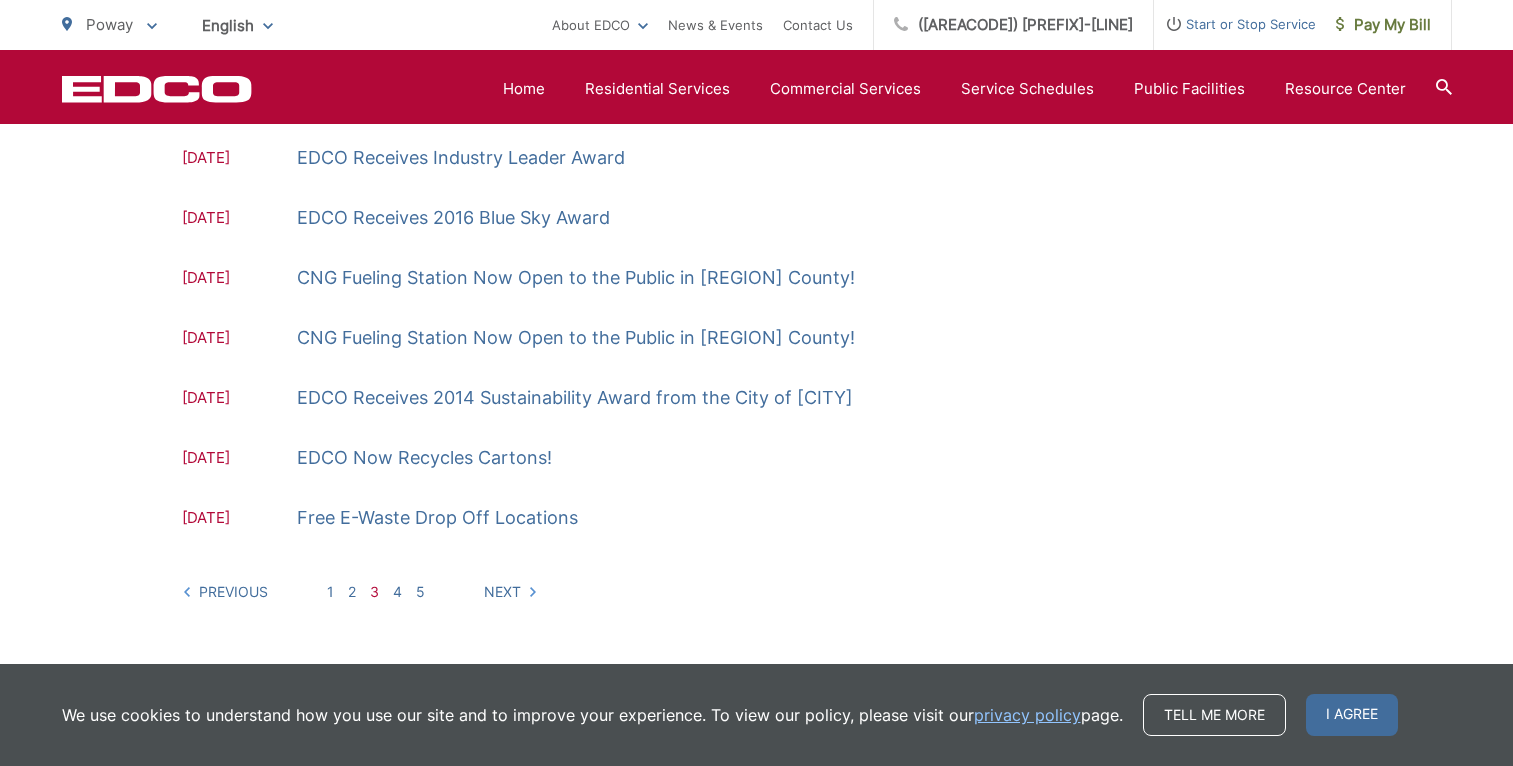 click on "Next" at bounding box center [511, 591] 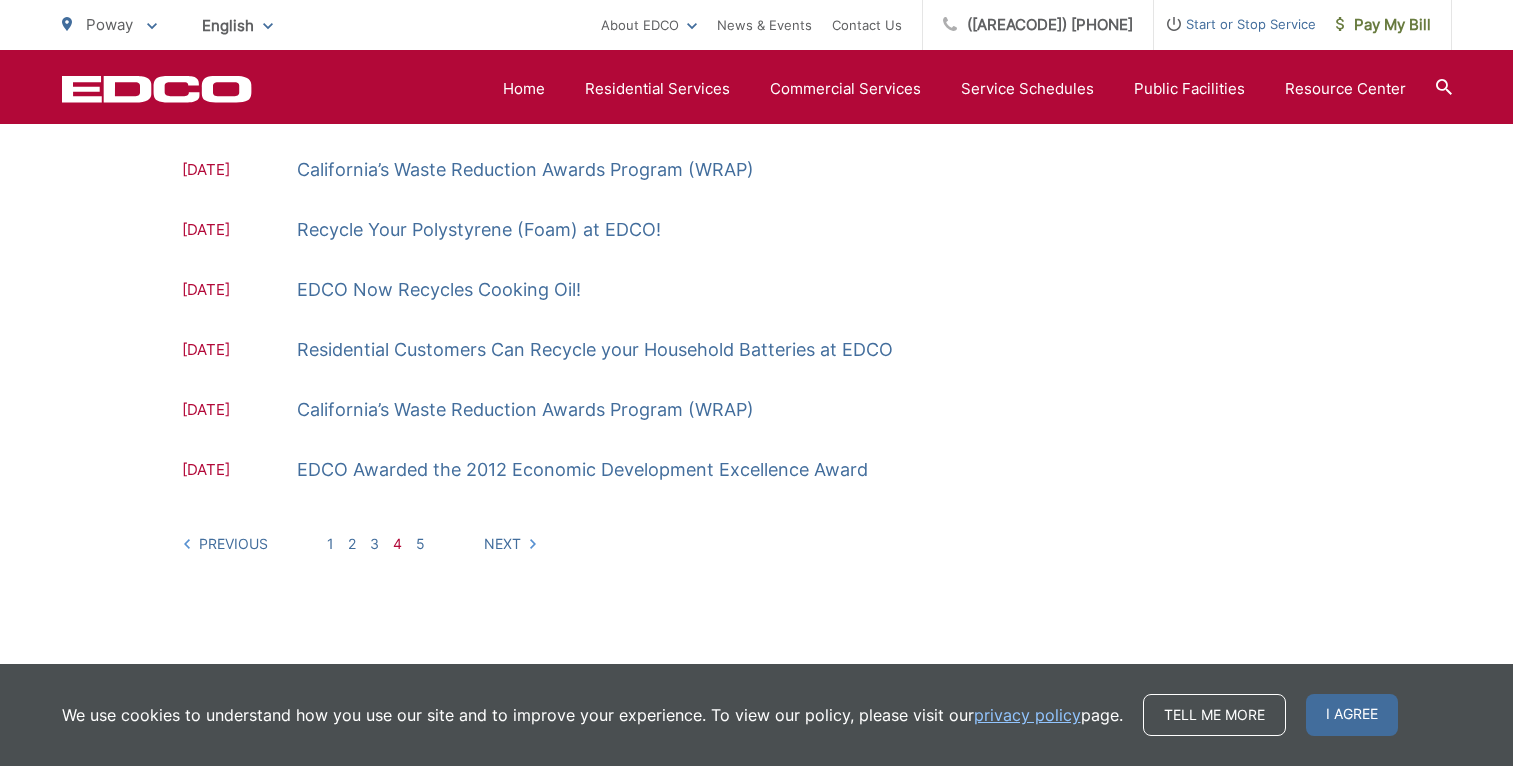 scroll, scrollTop: 678, scrollLeft: 0, axis: vertical 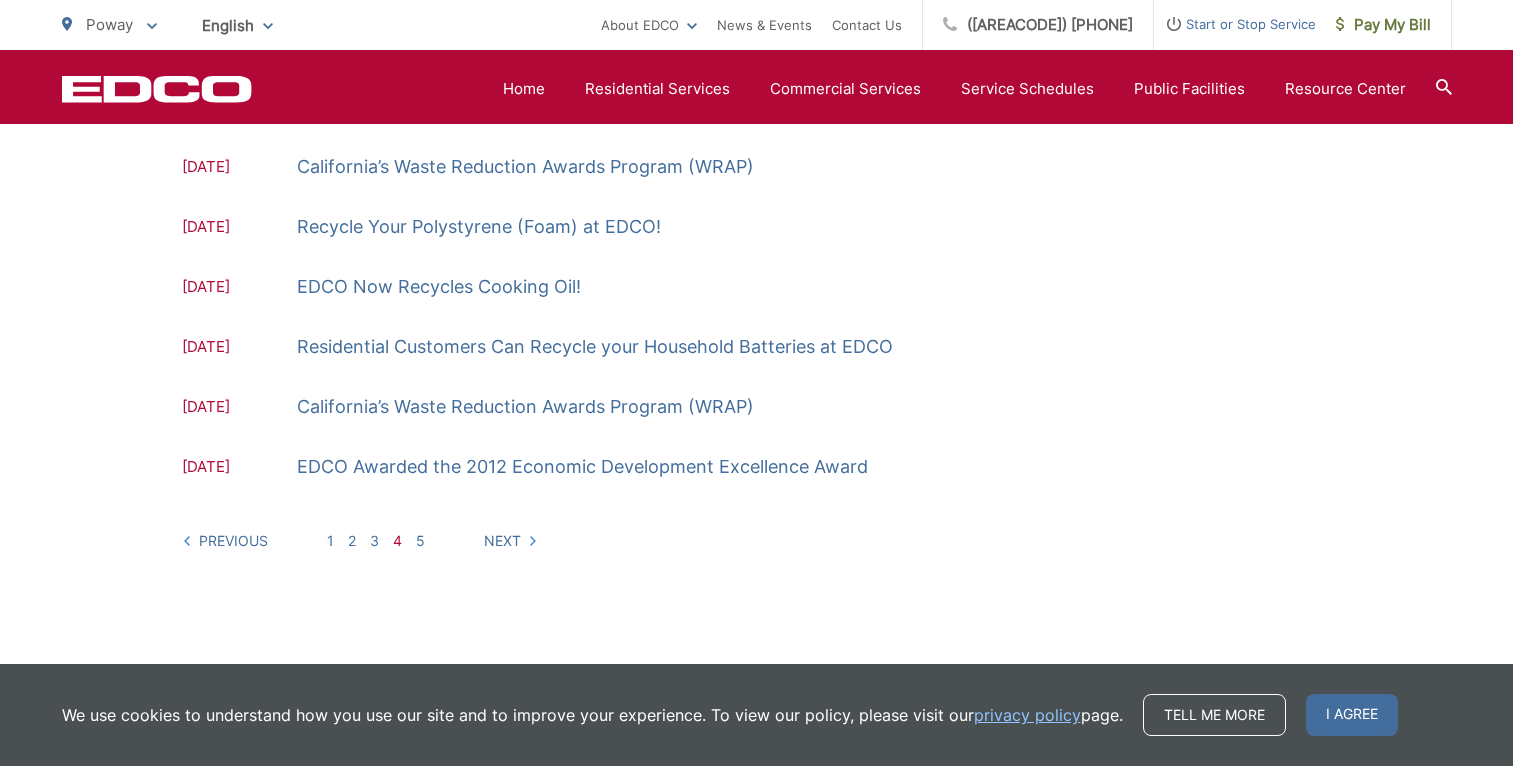 click on "Next" at bounding box center [511, 540] 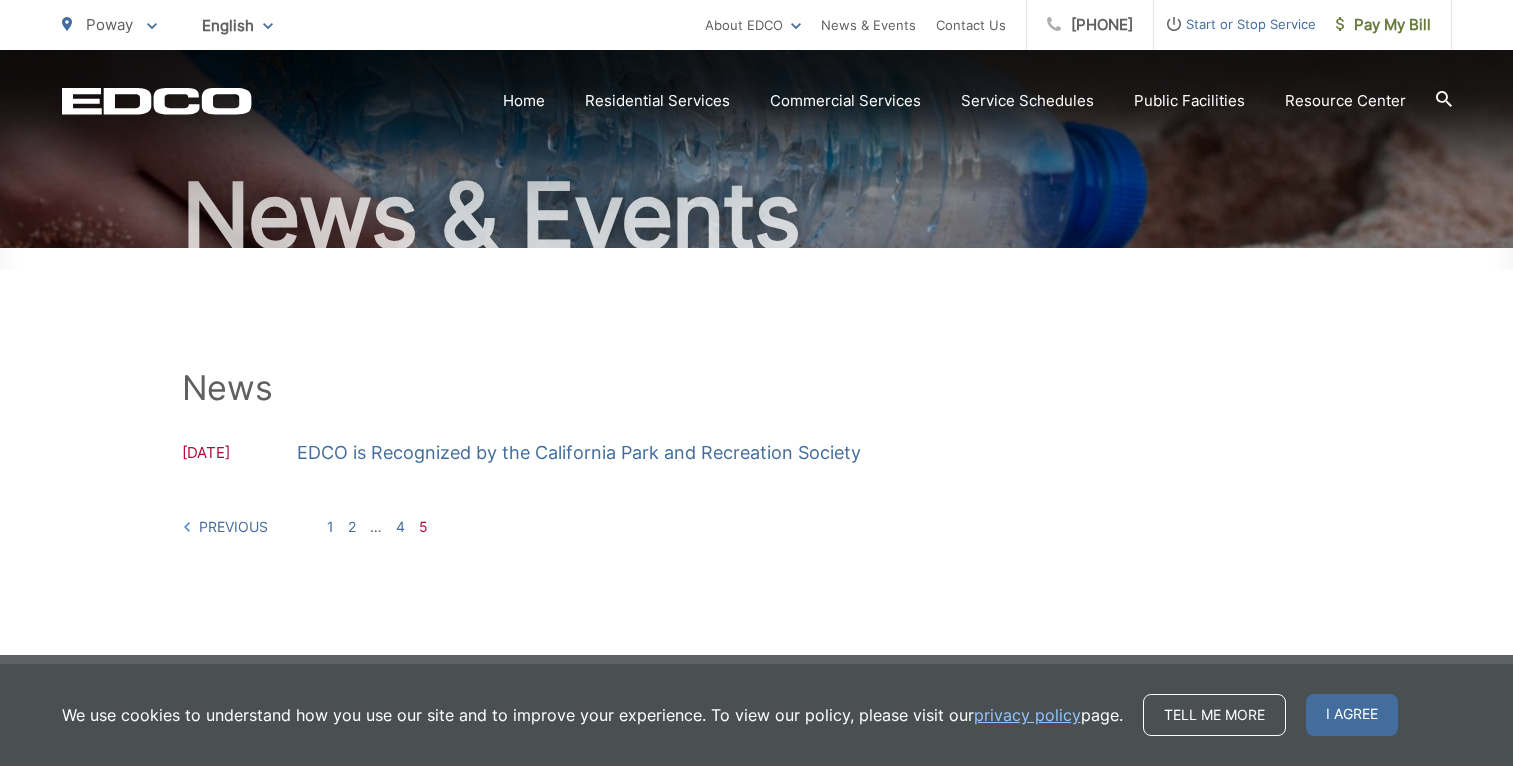 scroll, scrollTop: 165, scrollLeft: 0, axis: vertical 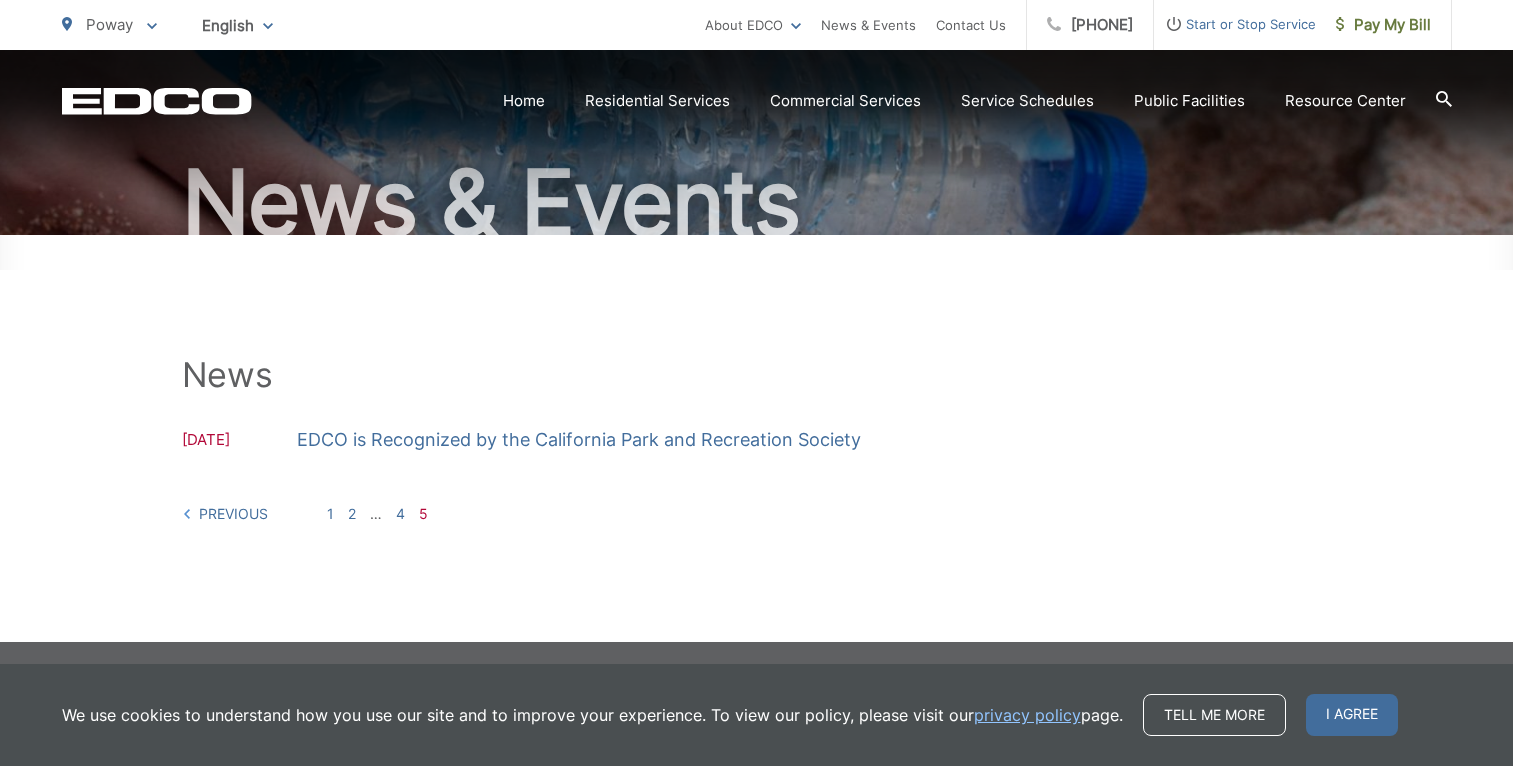 click on "1" at bounding box center (330, 513) 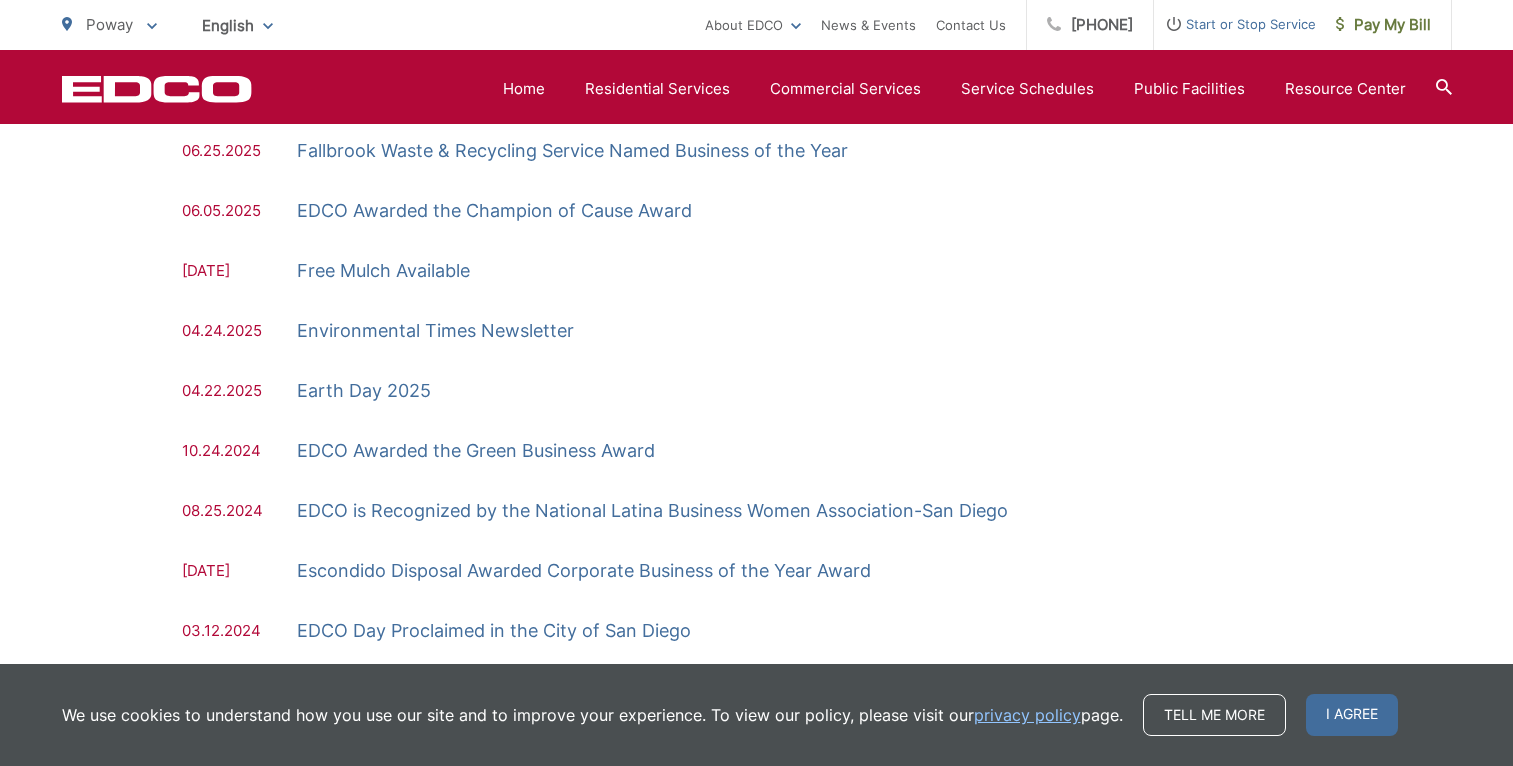 scroll, scrollTop: 0, scrollLeft: 0, axis: both 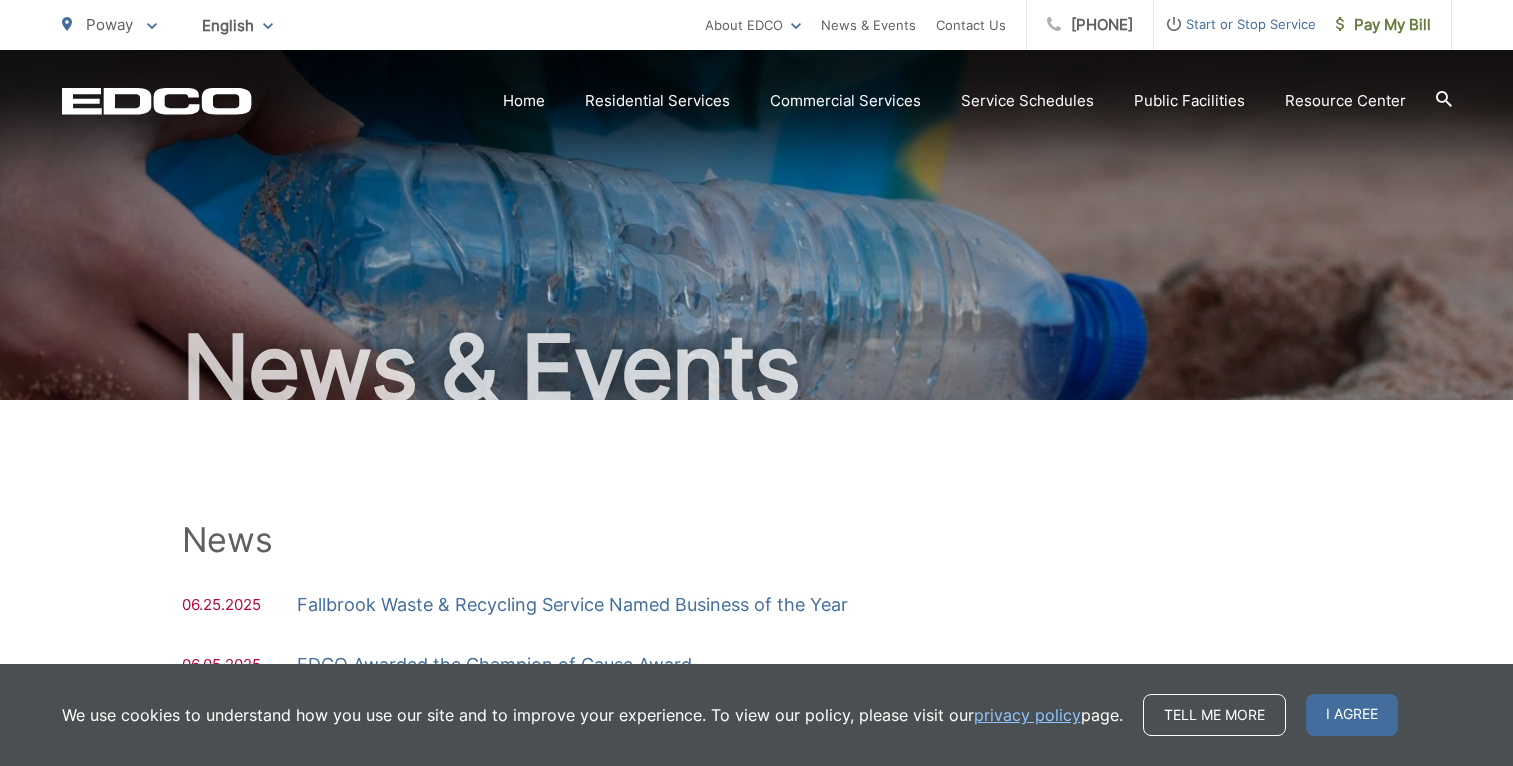 click on "Residential Services" at bounding box center (657, 101) 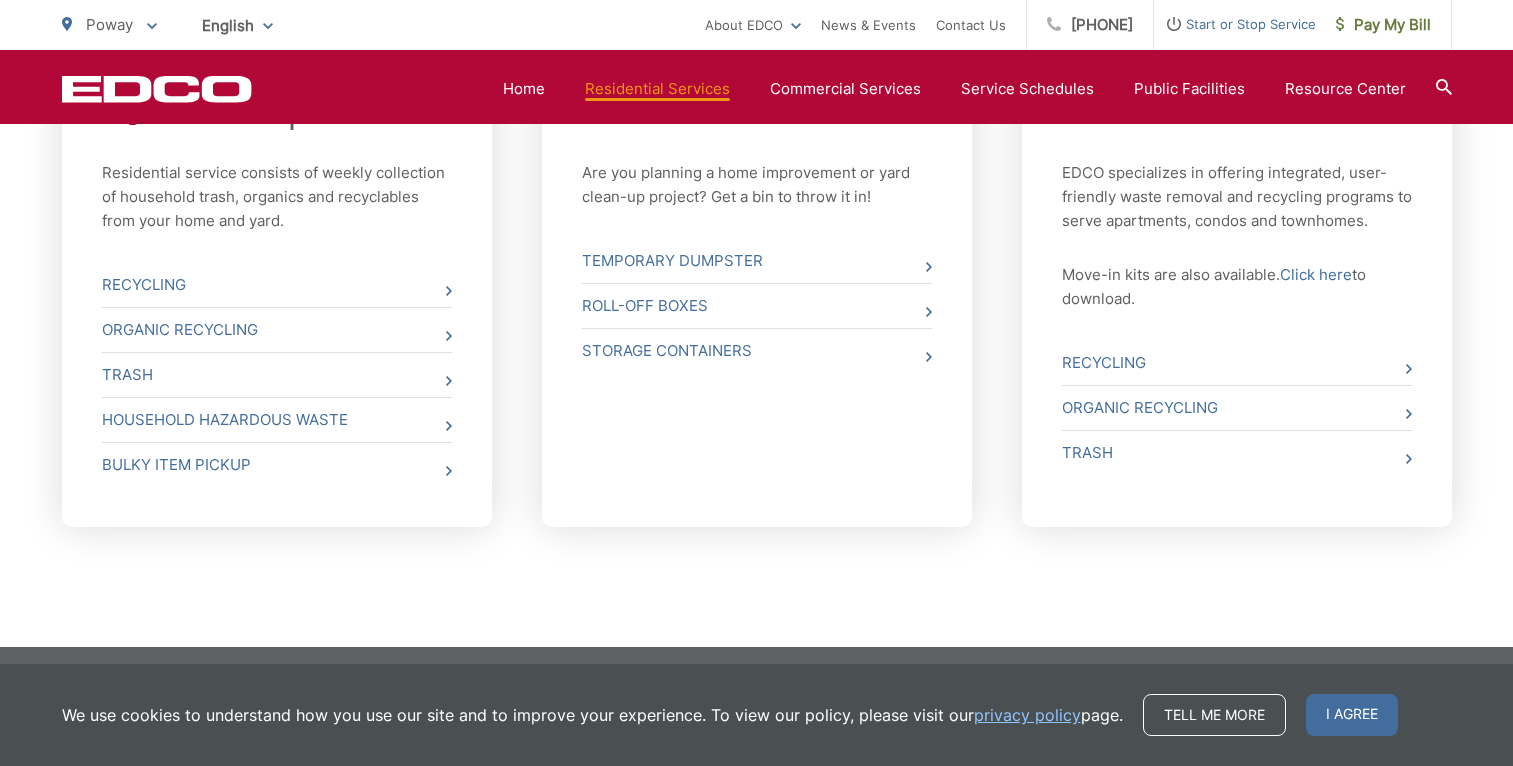scroll, scrollTop: 904, scrollLeft: 0, axis: vertical 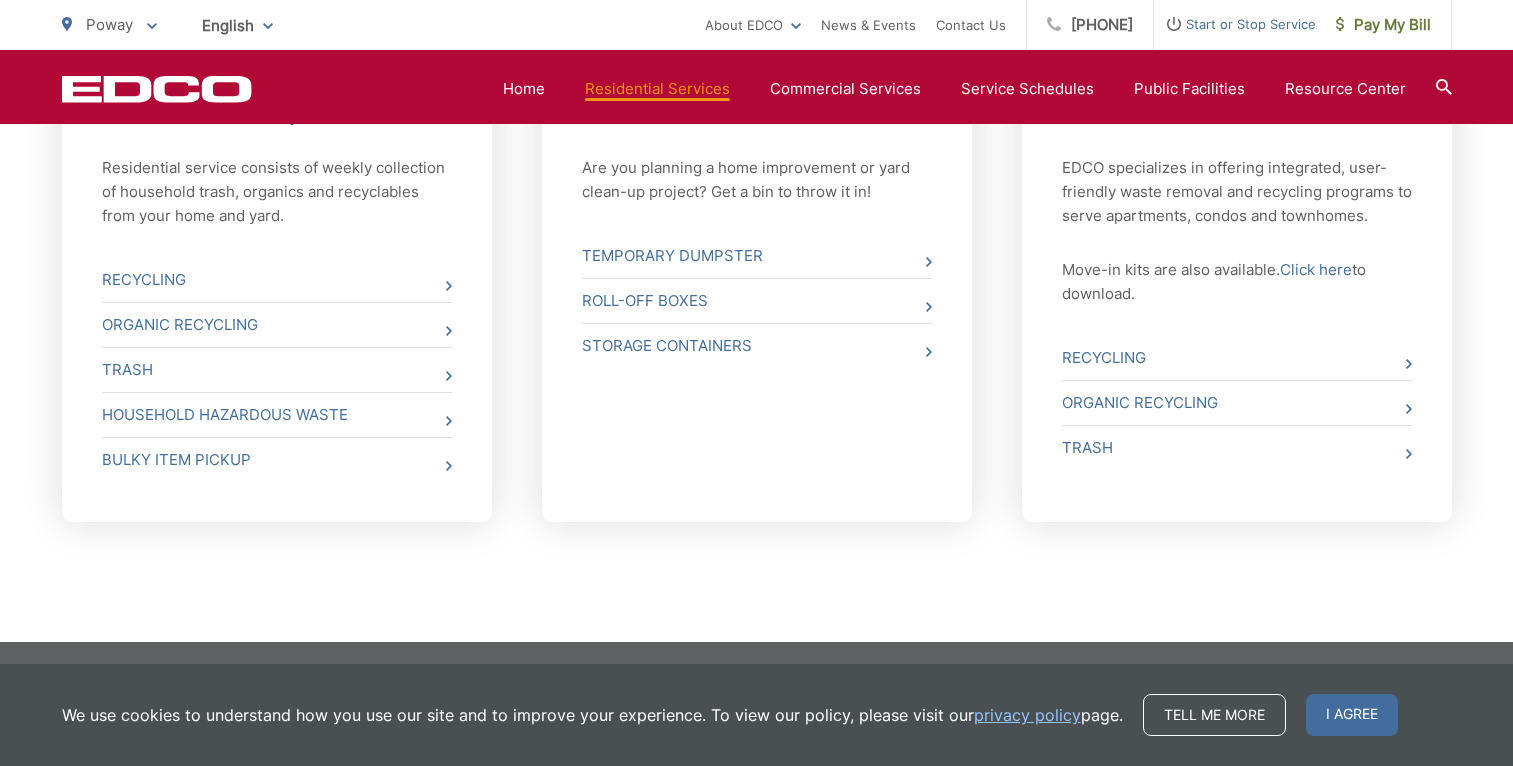 click 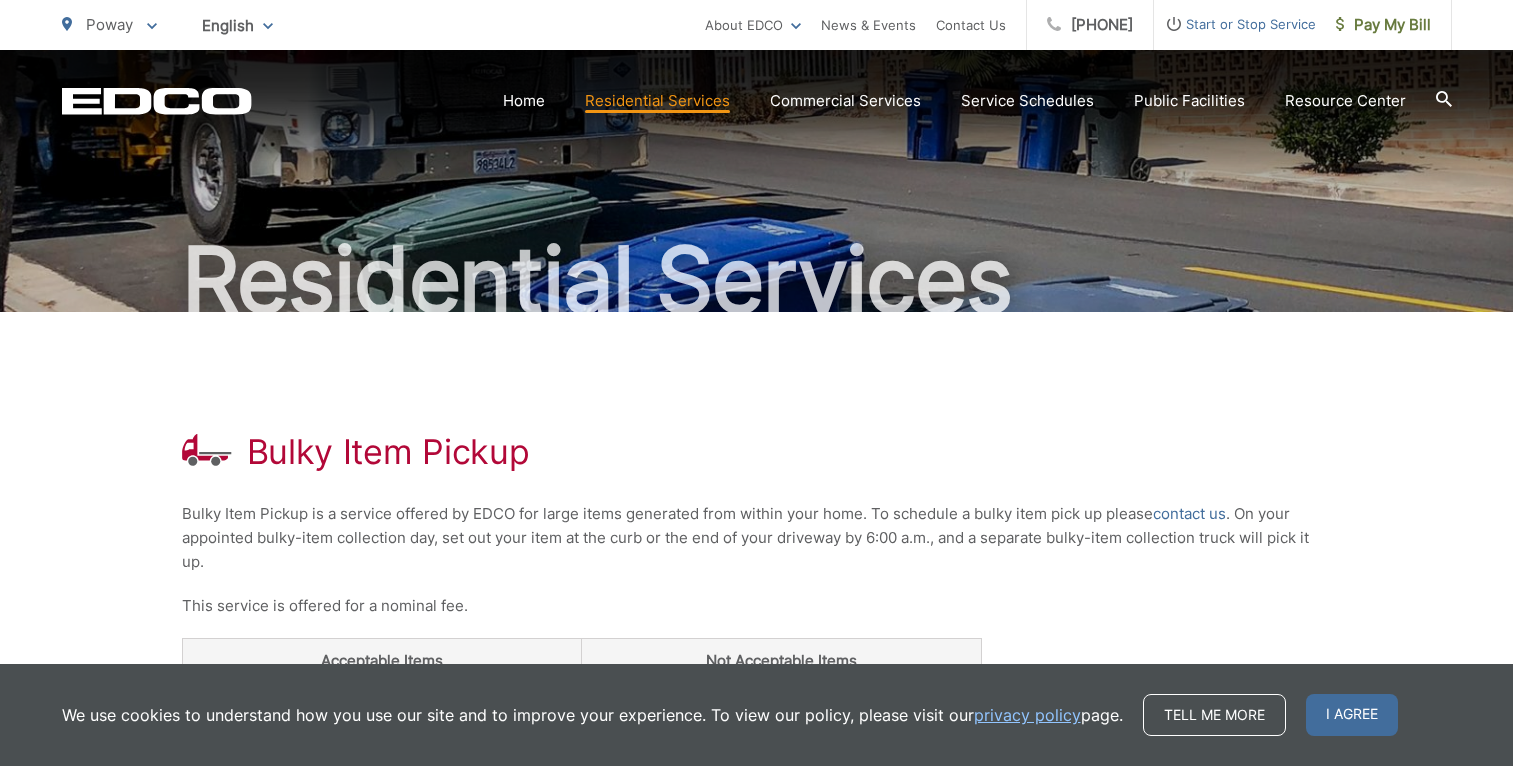 scroll, scrollTop: 0, scrollLeft: 0, axis: both 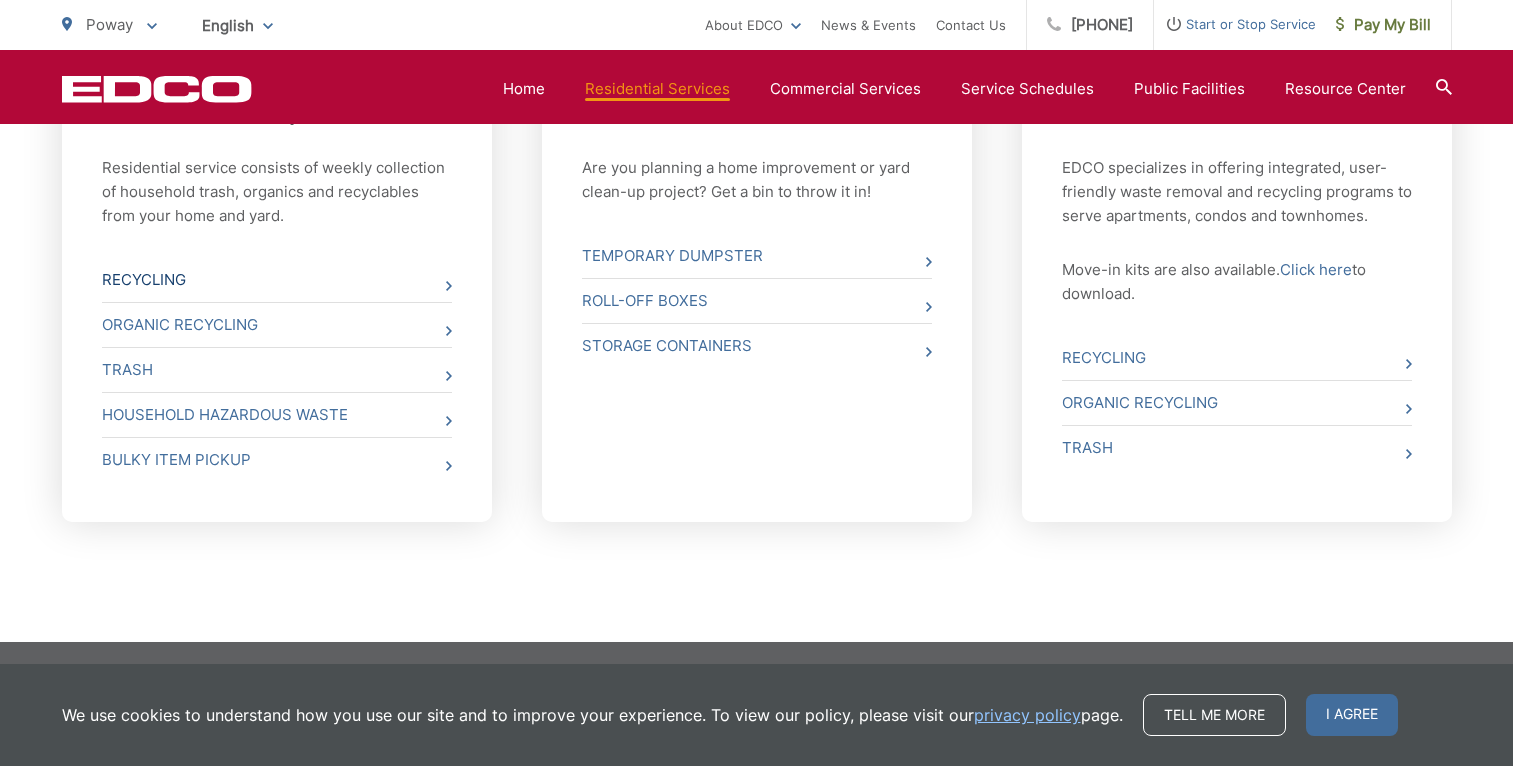 click on "Recycling" at bounding box center [277, 280] 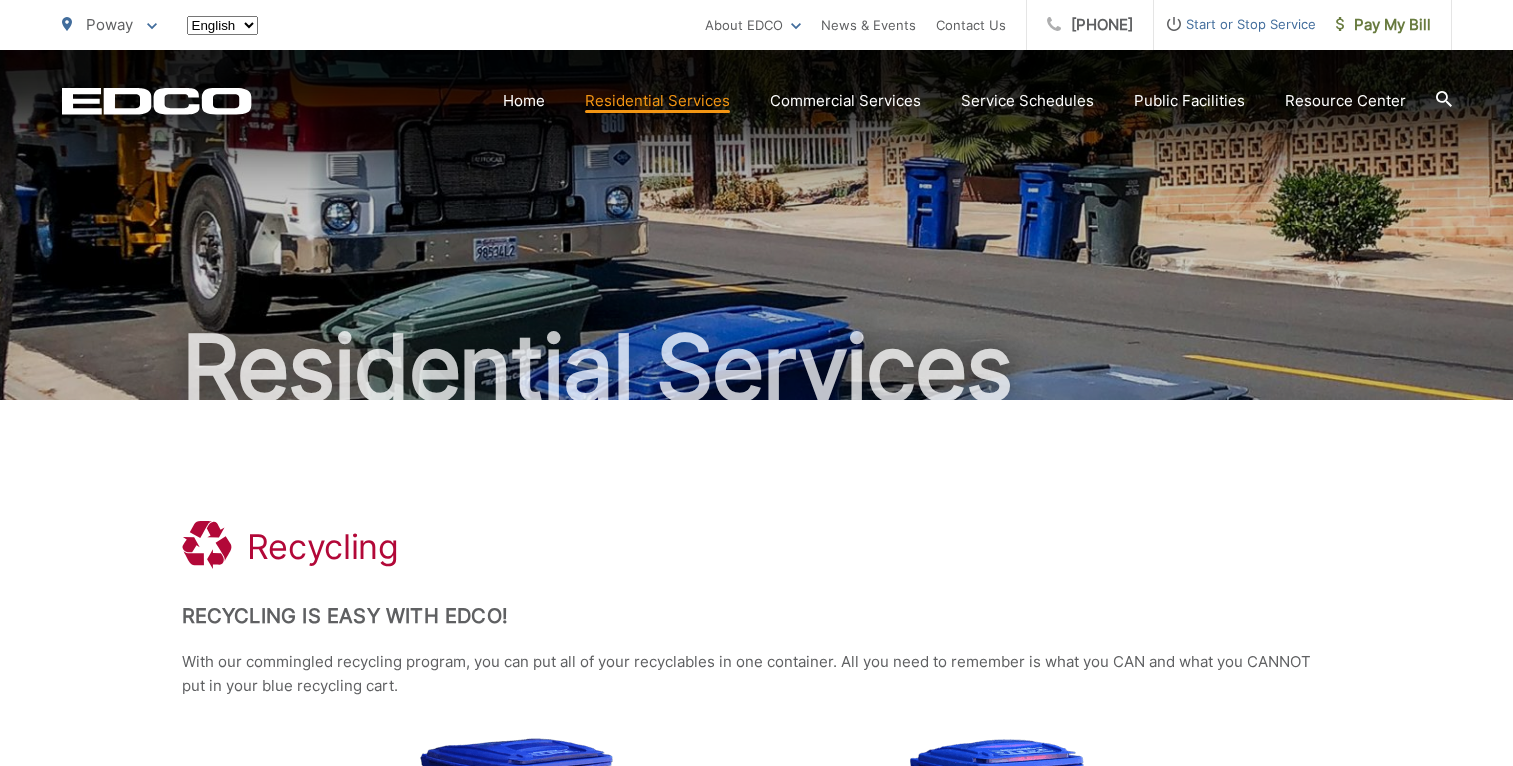 scroll, scrollTop: 0, scrollLeft: 0, axis: both 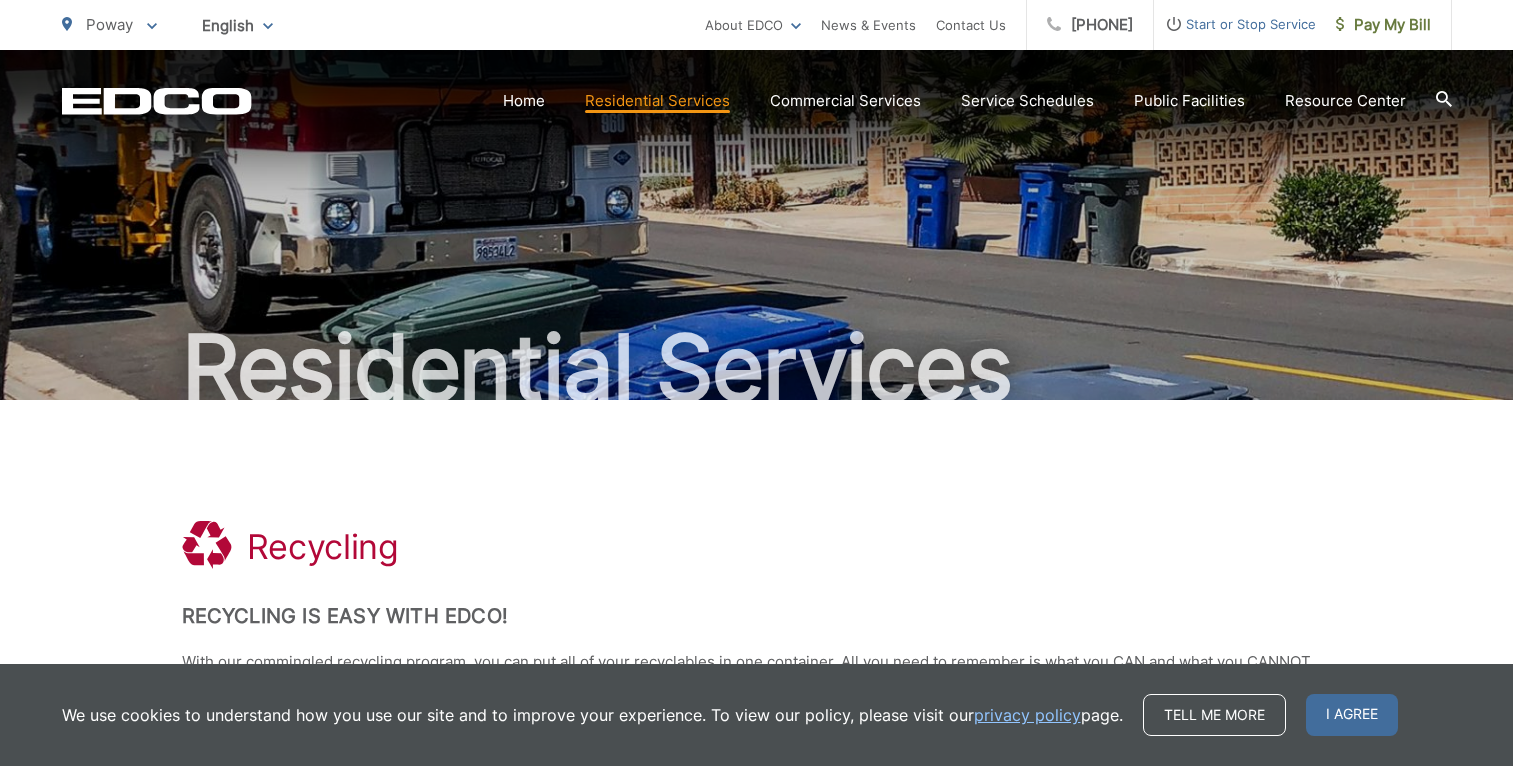 click on ".st0{fill-rule:evenodd;clip-rule:evenodd;fill:#fff}
Recycling
Recycling is Easy with EDCO!
With our commingled recycling program, you can put all of your recyclables in one container. All you need to remember is what you CAN and what you CANNOT put in your blue recycling cart.
64-Gallon Cart appx. 31.75" x 24.25" x 41.75"
32-Gallon Cart appx. 24.25" x 19.75" x 37.50"
Request Additional Carts
Residents can request additional recycling carts at  no additional cost .
Request Additional Carts
Don’t Recycle:
EDCO’s Recycling Guidelines
Glass Bottles & Jars*
Recycle all food and beverage containers—clear and colored glass. No need to remove labels.
Cardboard
Newspapers
Cans*
Plastic Containers*
to" at bounding box center [756, 2121] 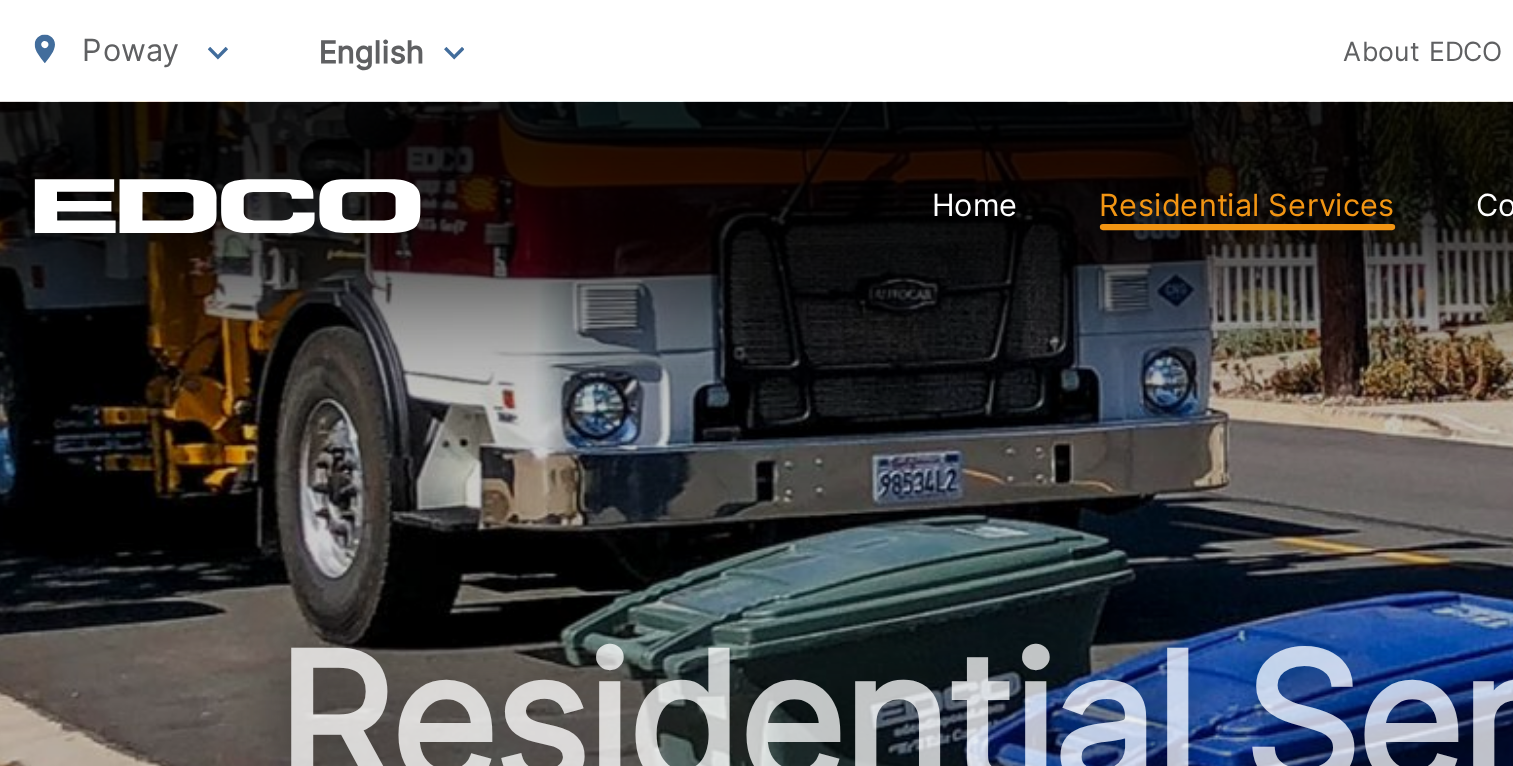 scroll, scrollTop: 0, scrollLeft: 0, axis: both 